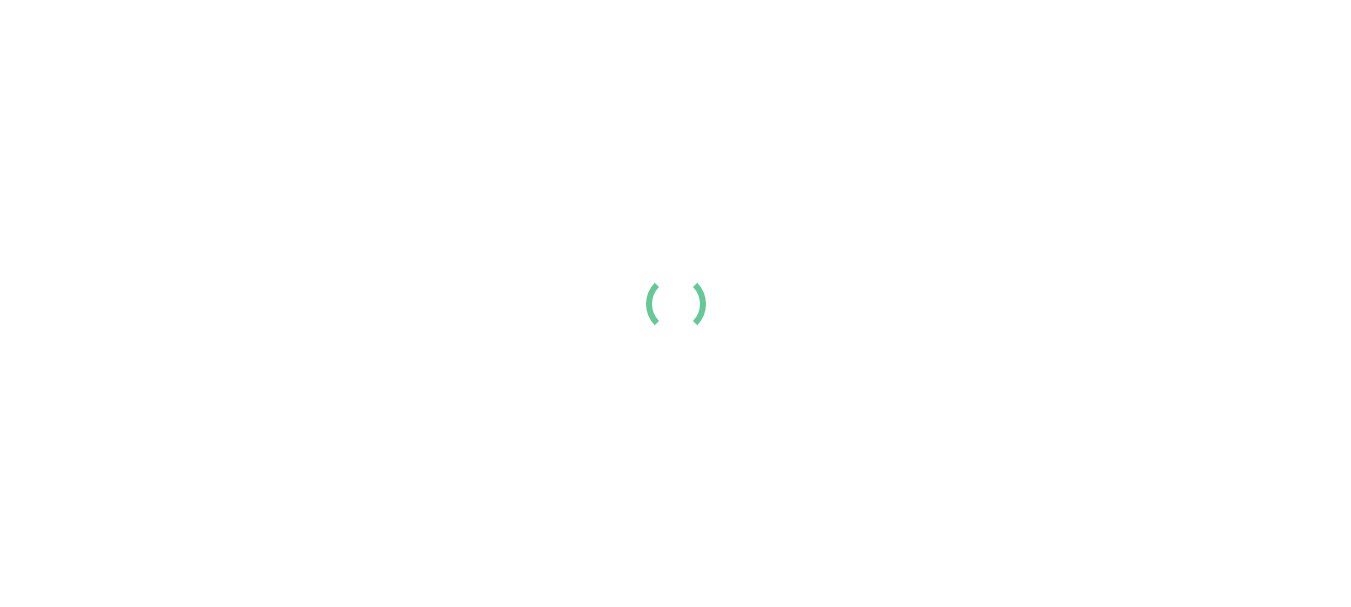 scroll, scrollTop: 0, scrollLeft: 0, axis: both 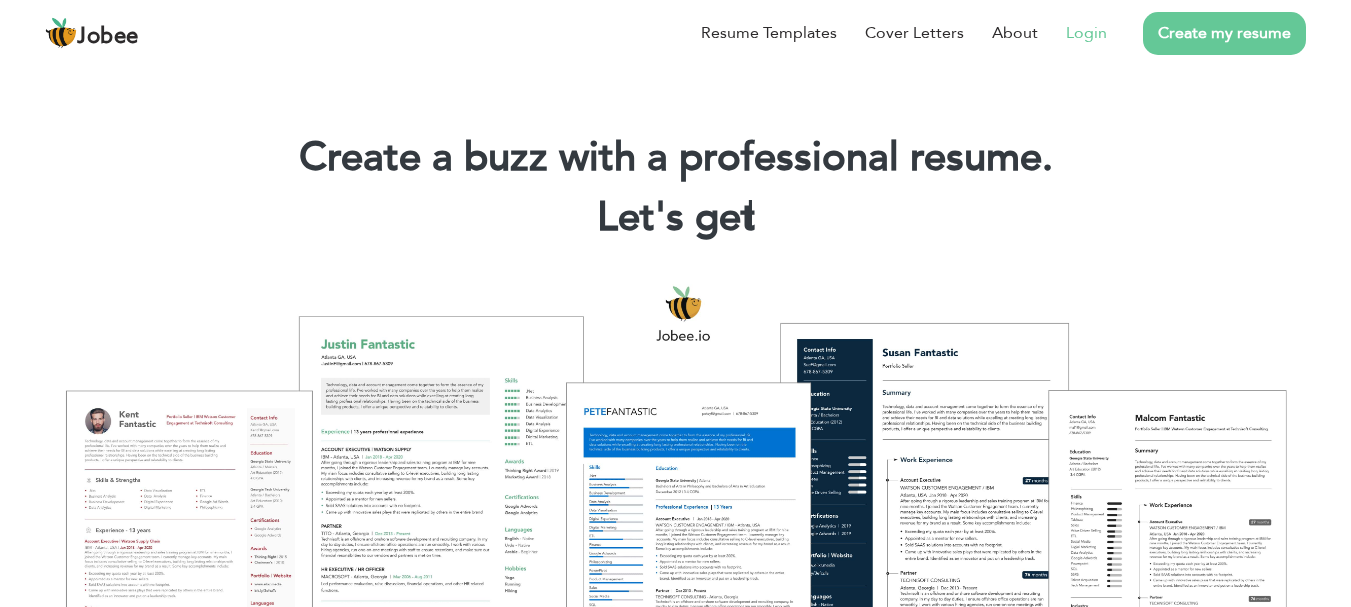 click on "Login" at bounding box center [1086, 33] 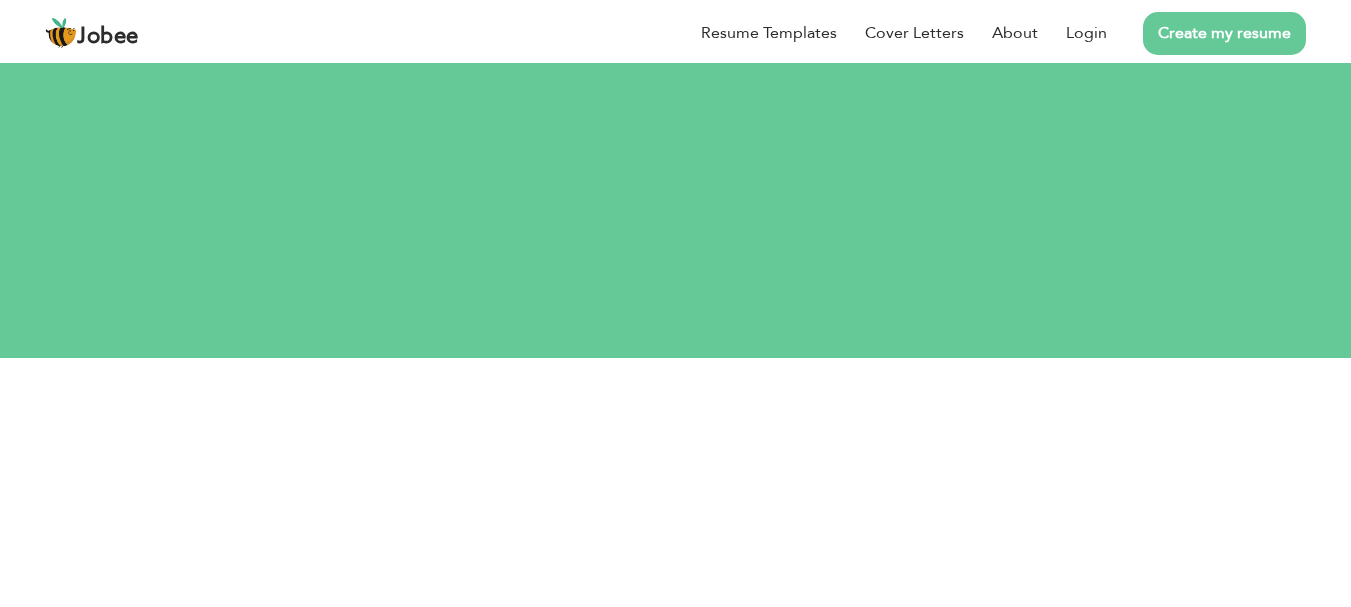 scroll, scrollTop: 0, scrollLeft: 0, axis: both 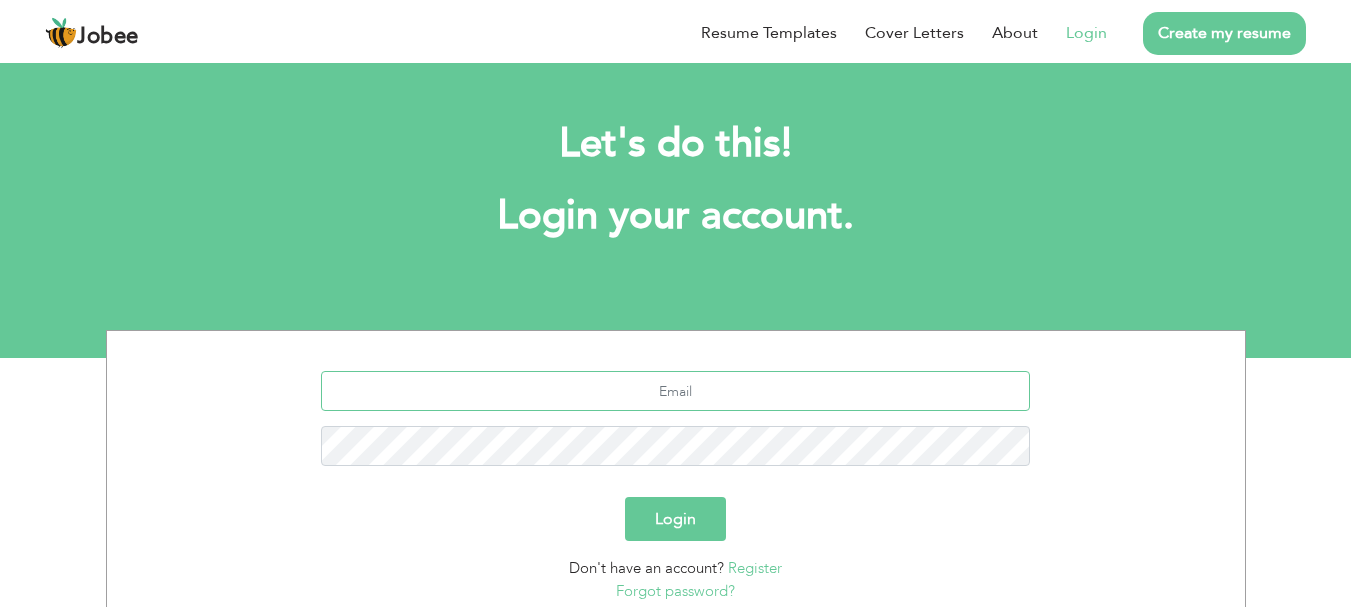 click at bounding box center (675, 391) 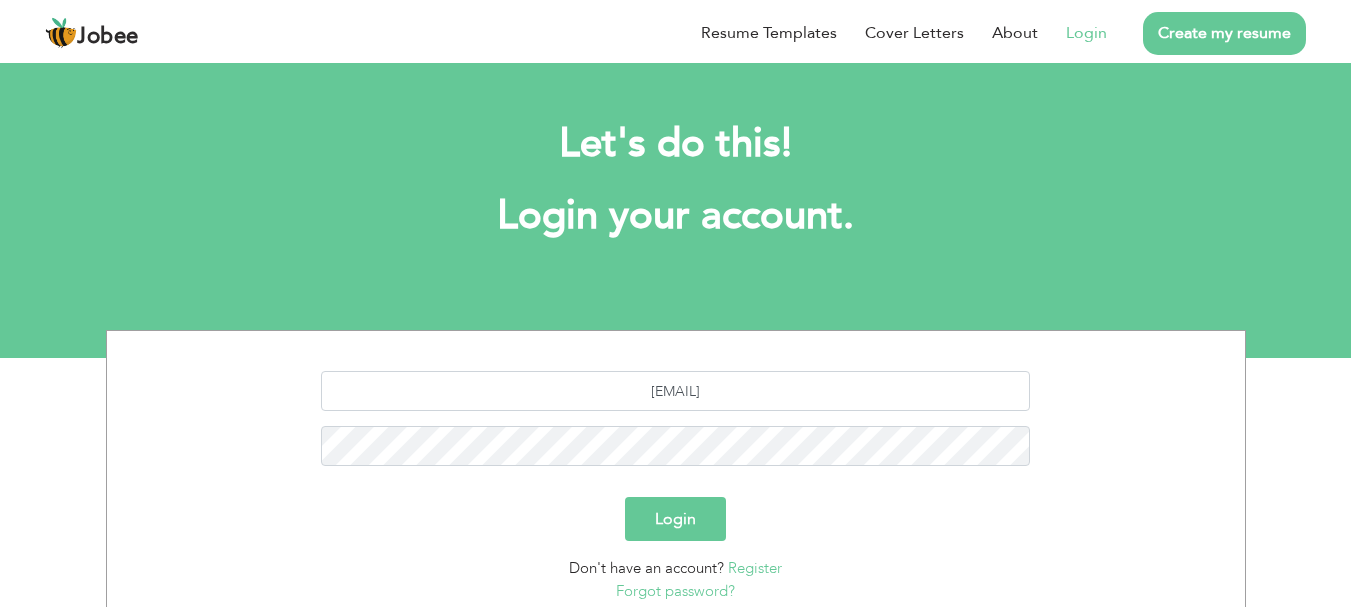 click on "mubeenrajpoot331@gmail.com
Login
Don't have an account?   Register
Forgot password?" at bounding box center (676, 482) 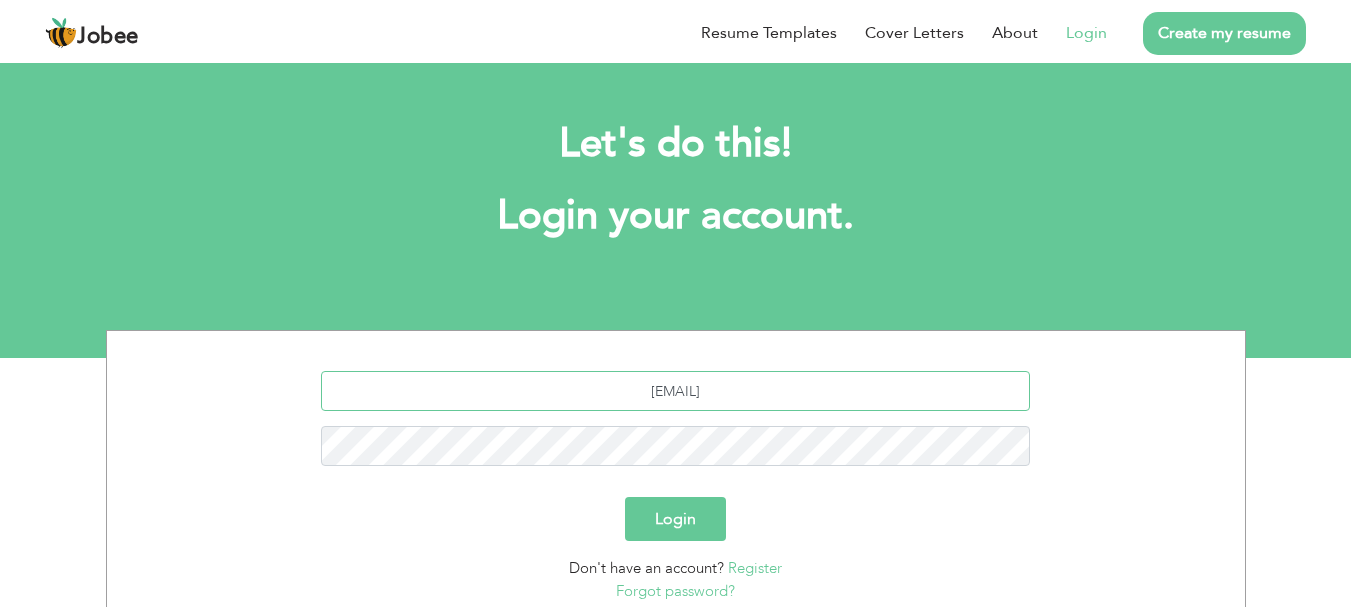 click on "mubeenrajpoot331@gmail.com" at bounding box center (675, 391) 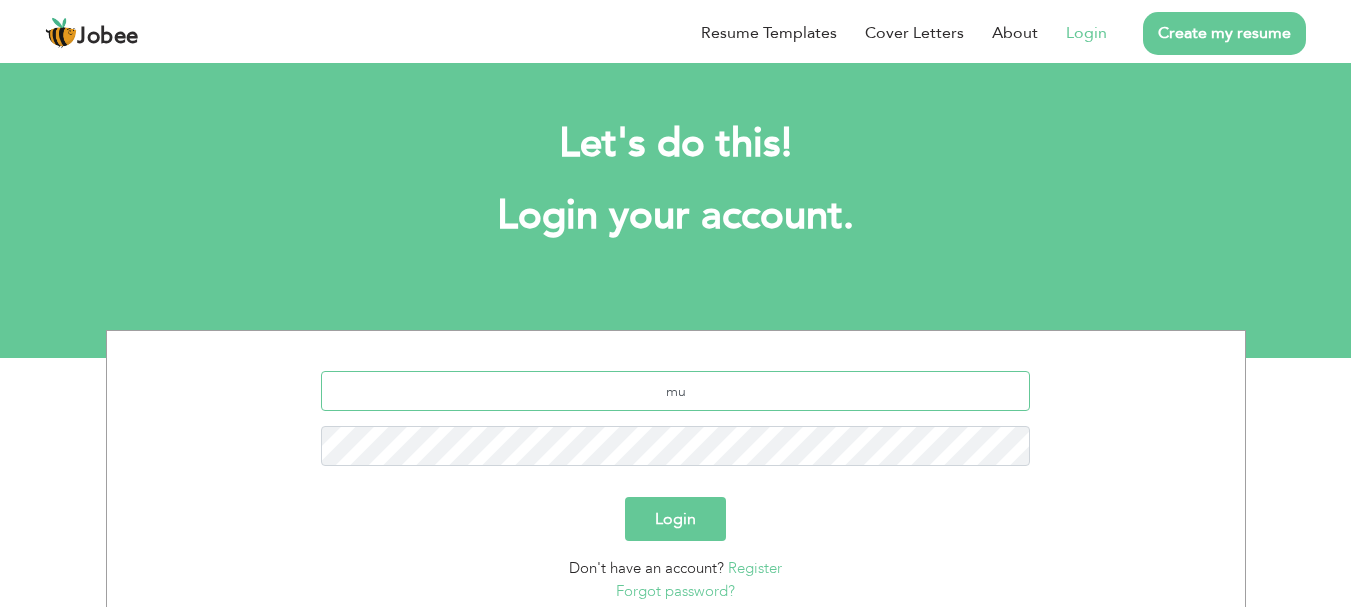 type on "m" 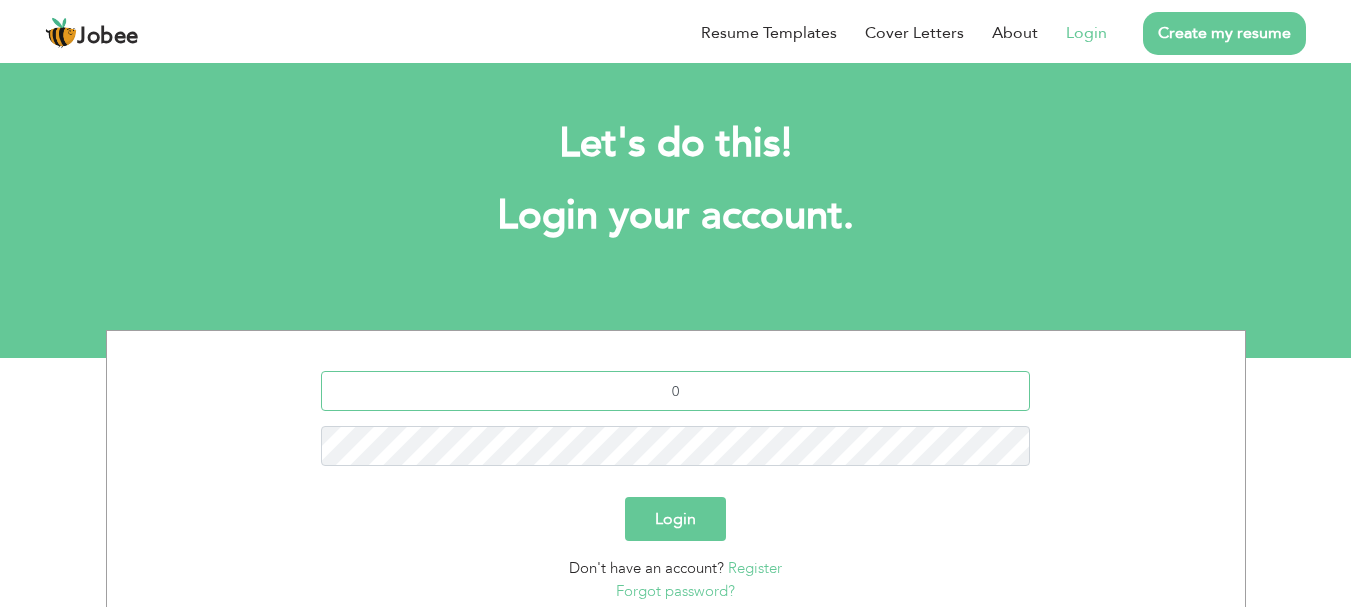 type on "[PHONE]" 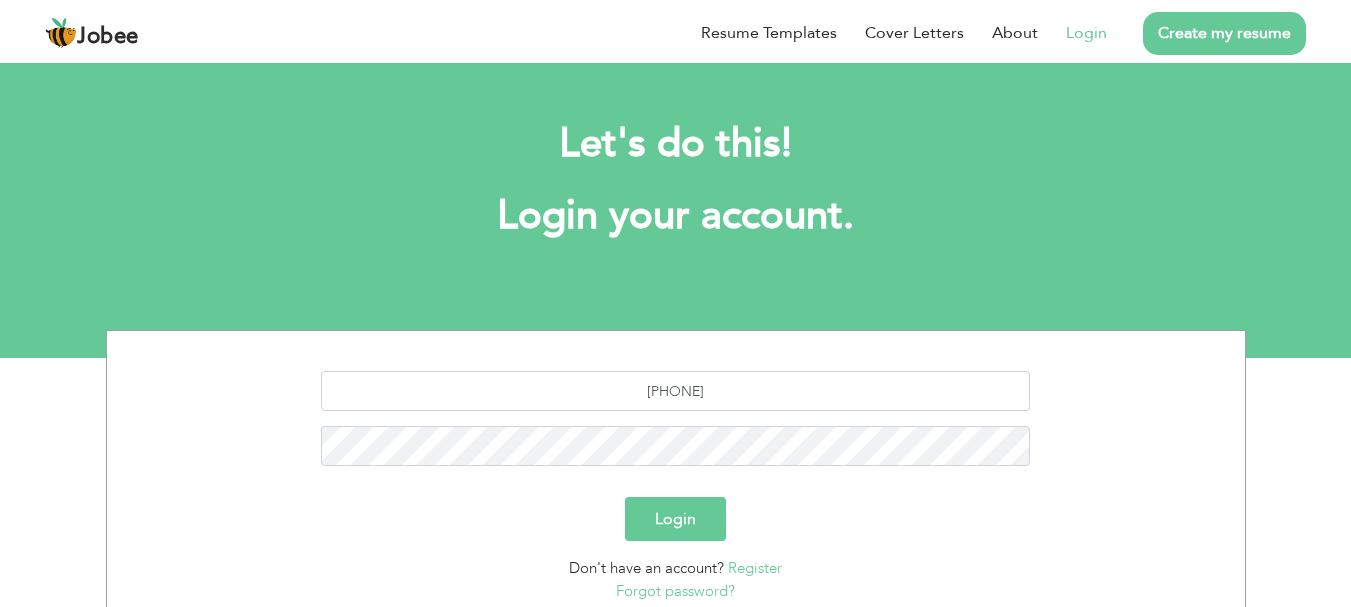 click on "Login" at bounding box center (675, 519) 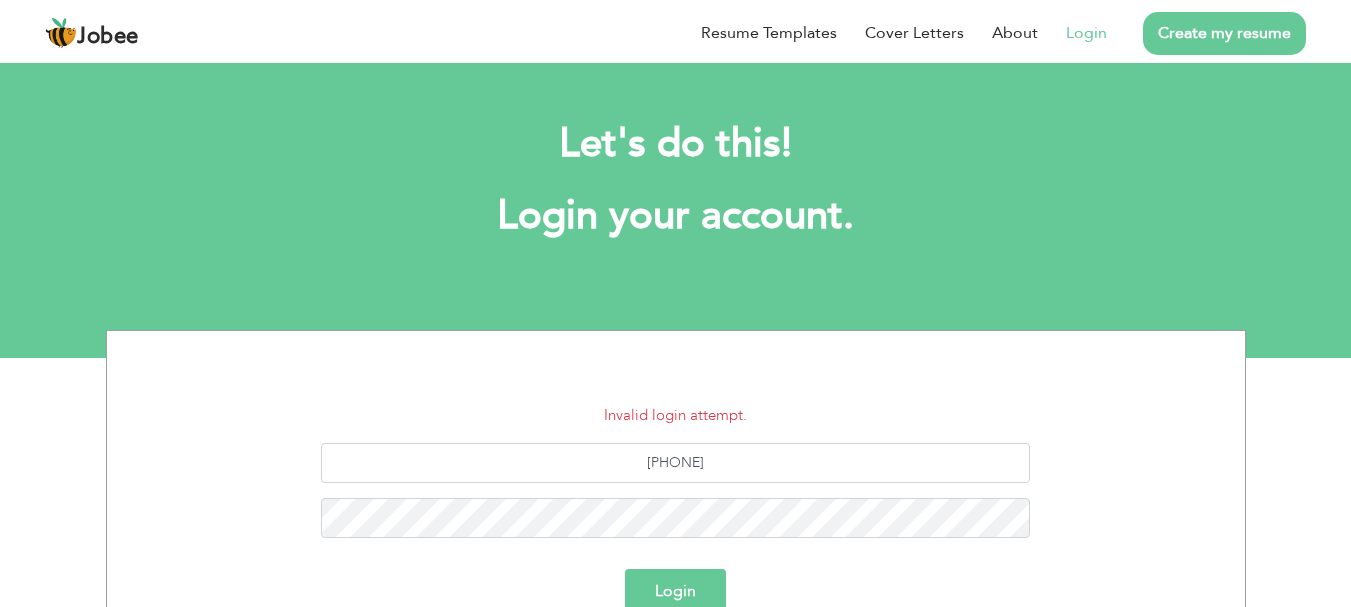 scroll, scrollTop: 0, scrollLeft: 0, axis: both 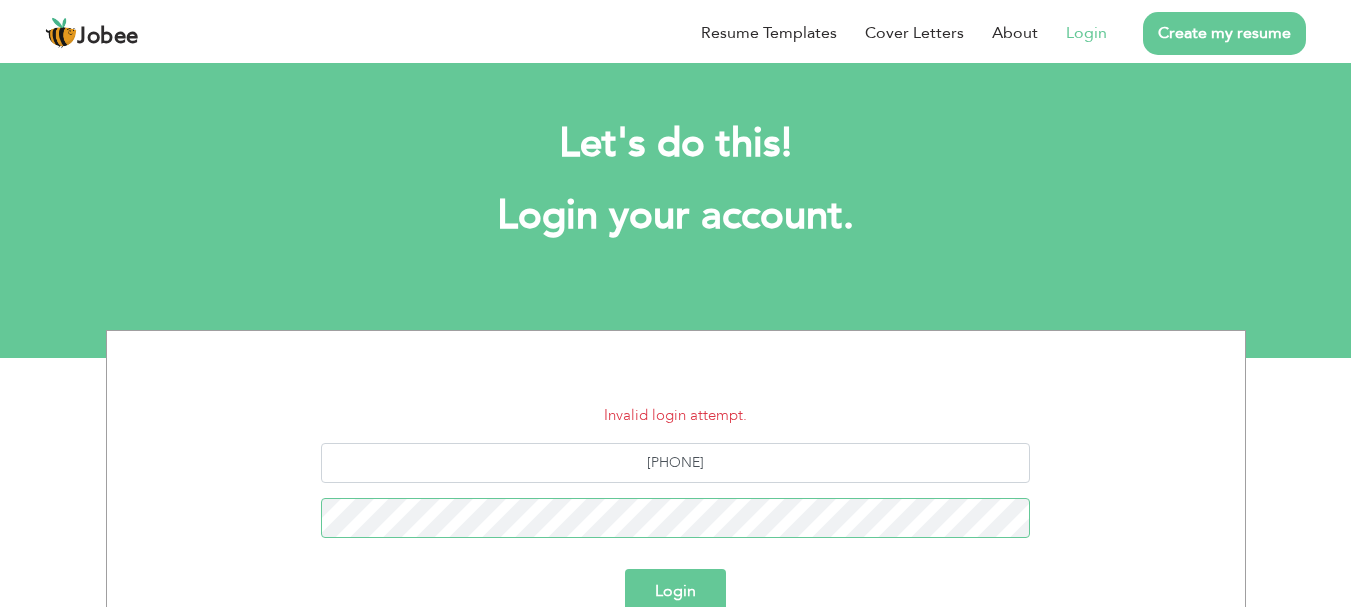 click on "Login" at bounding box center [675, 591] 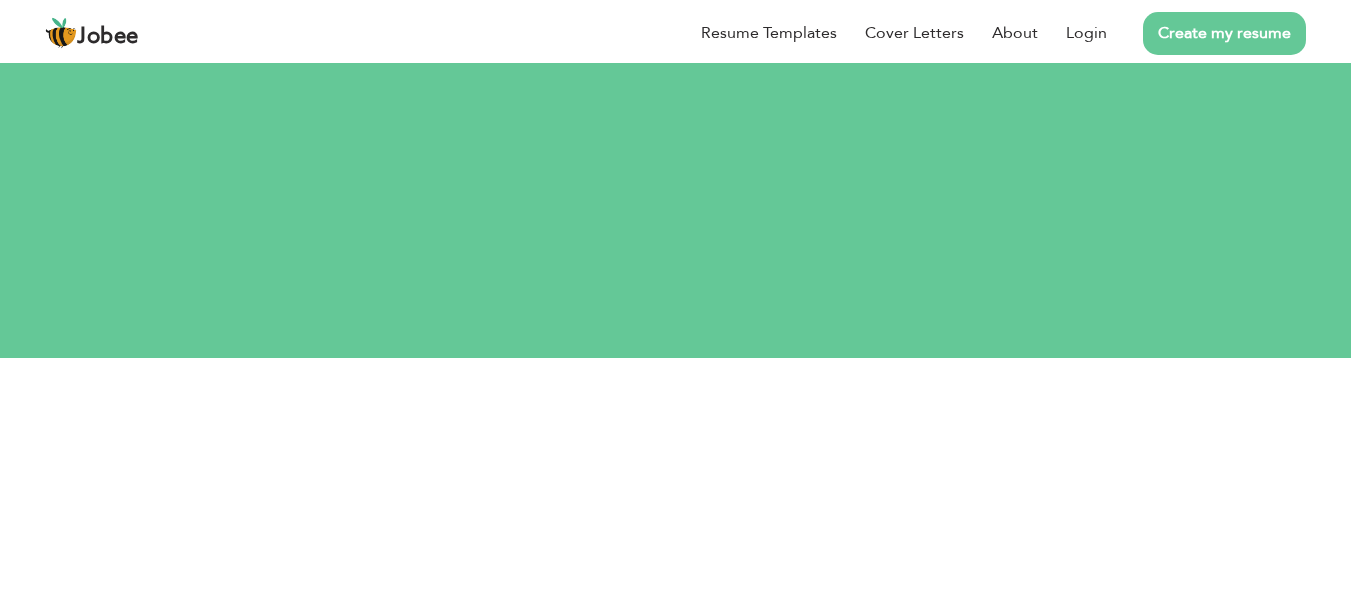 scroll, scrollTop: 0, scrollLeft: 0, axis: both 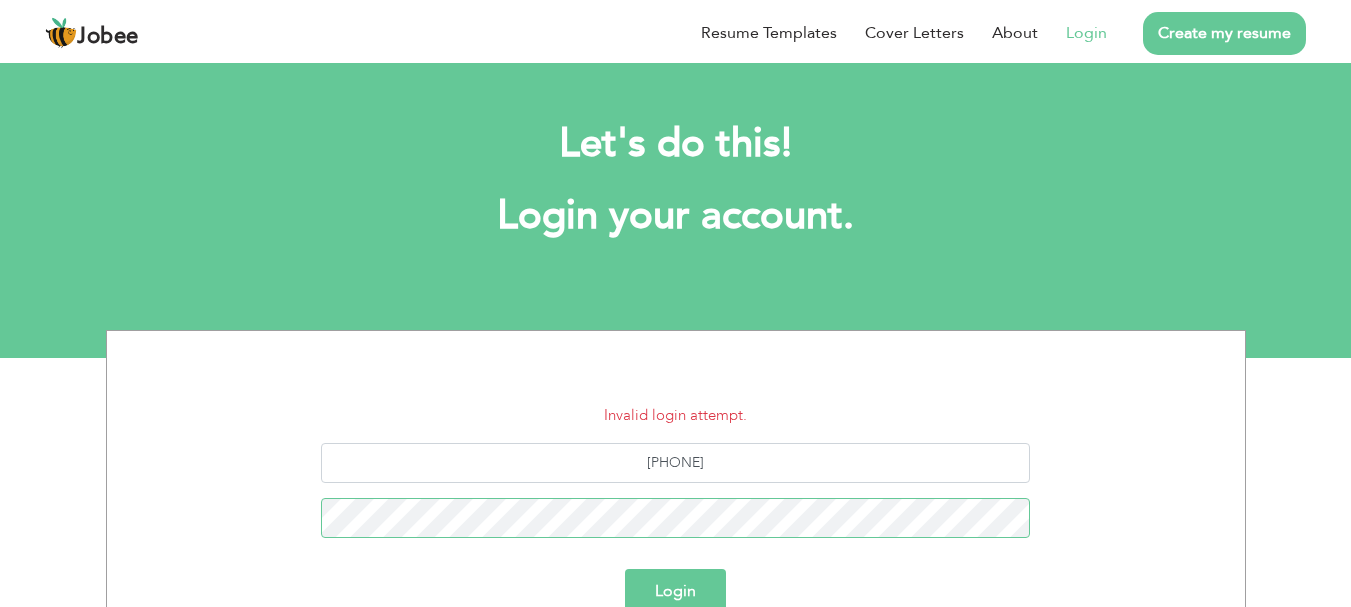 click on "Login" at bounding box center [675, 591] 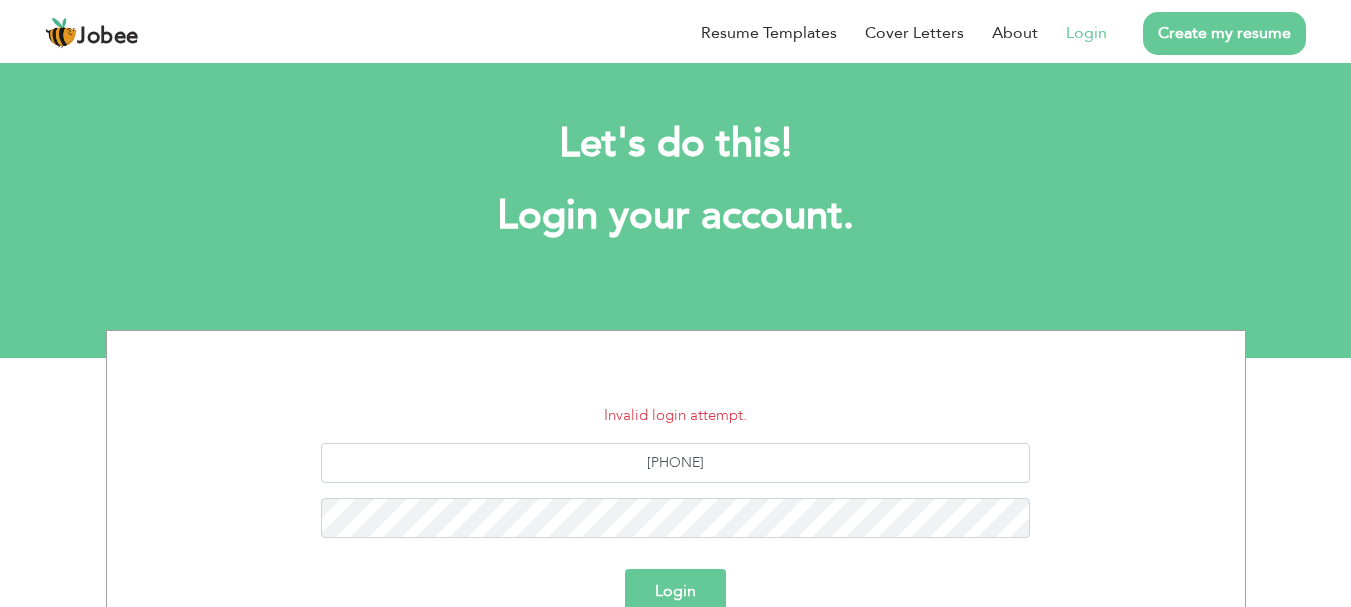 scroll, scrollTop: 0, scrollLeft: 0, axis: both 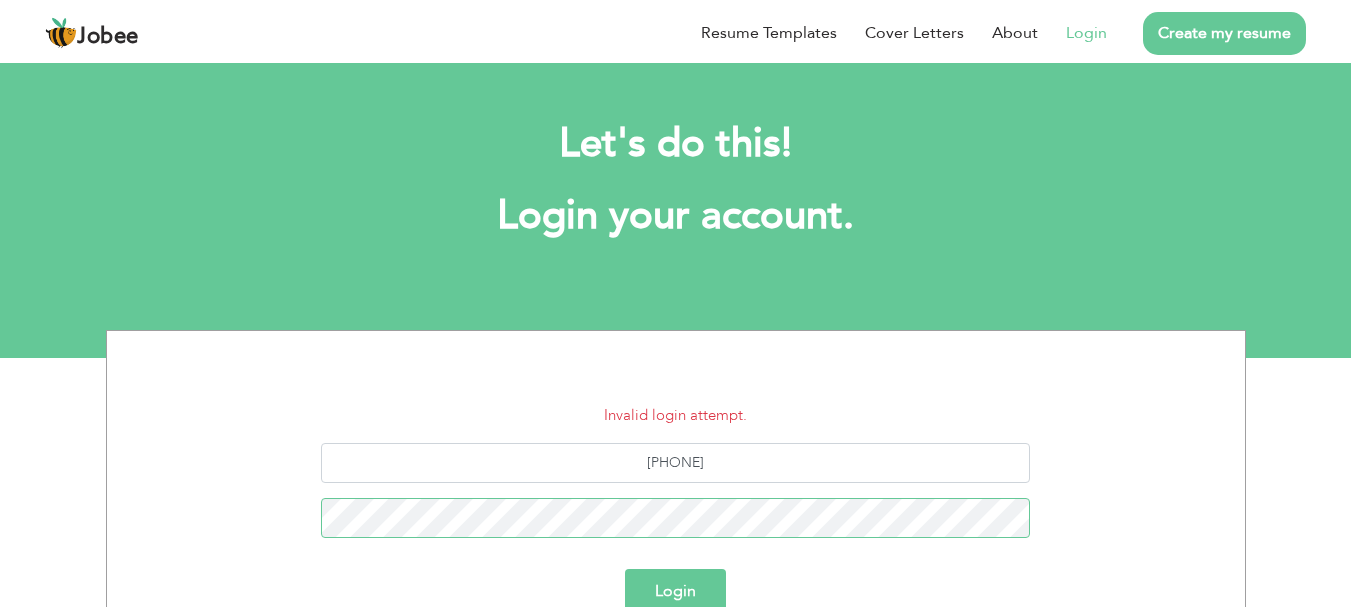 click on "Login" at bounding box center (675, 591) 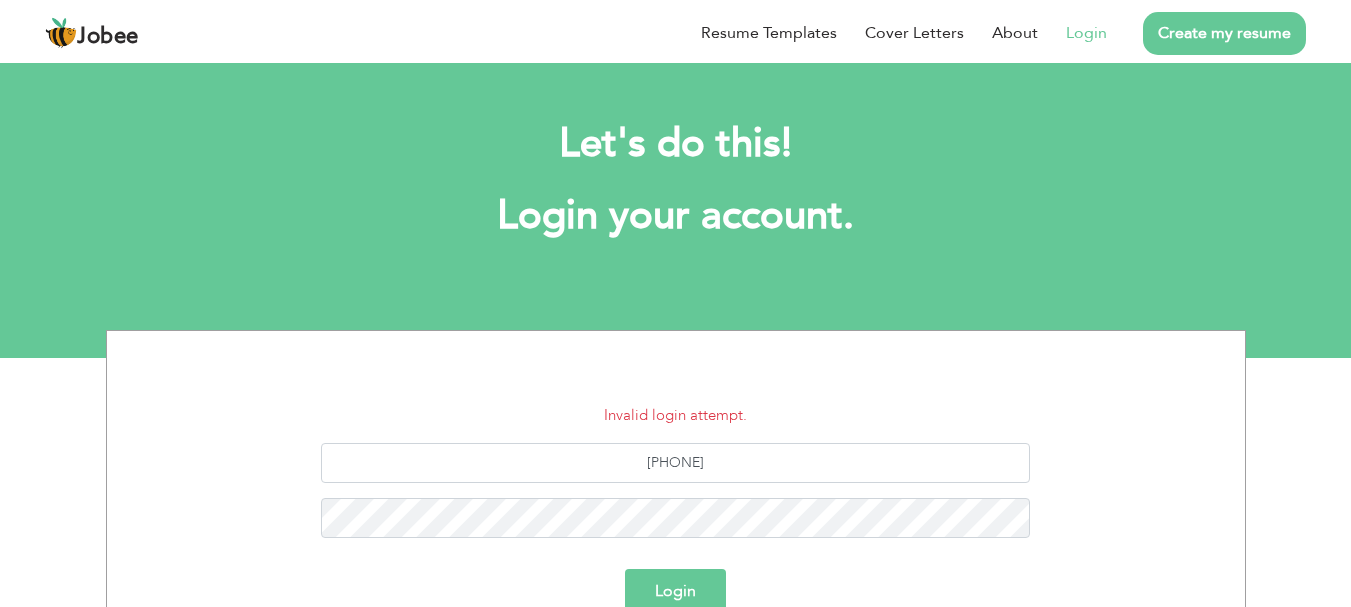 scroll, scrollTop: 0, scrollLeft: 0, axis: both 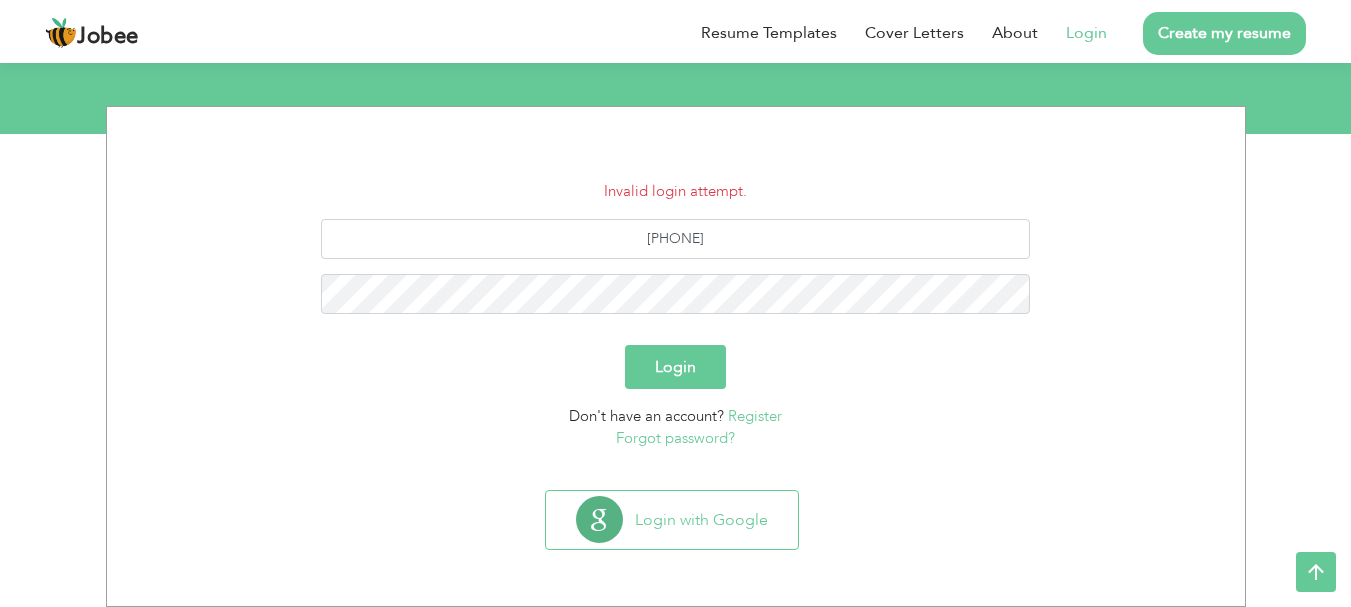 click on "Forgot password?" at bounding box center [675, 438] 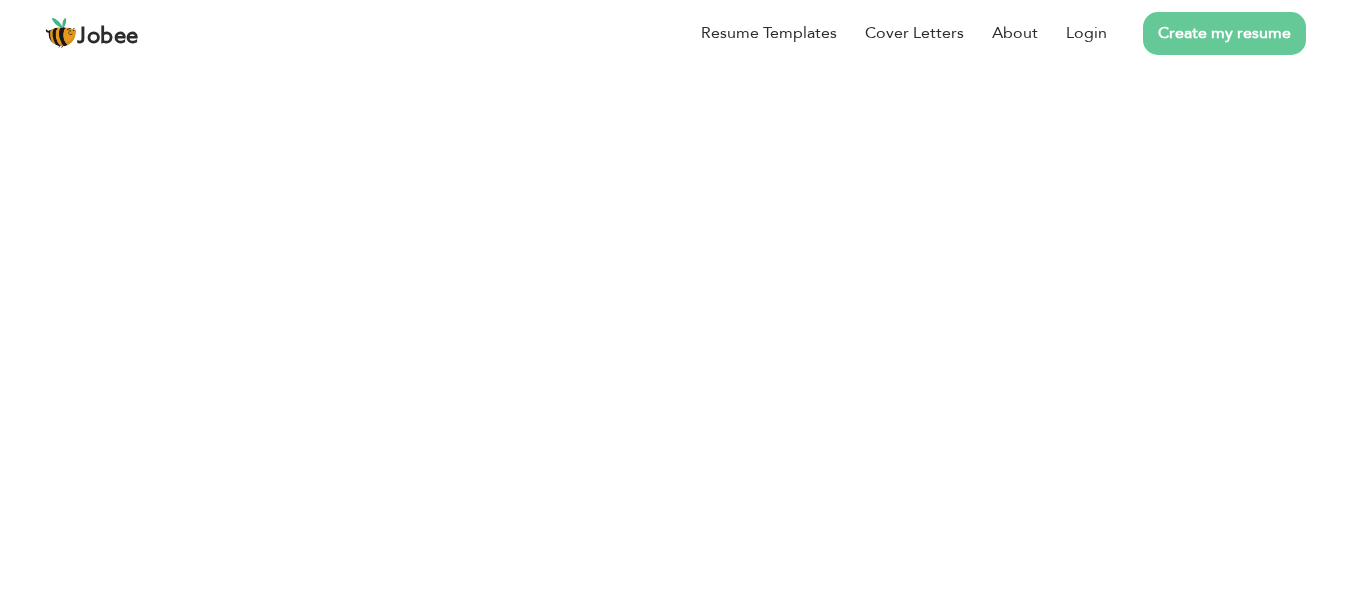 scroll, scrollTop: 0, scrollLeft: 0, axis: both 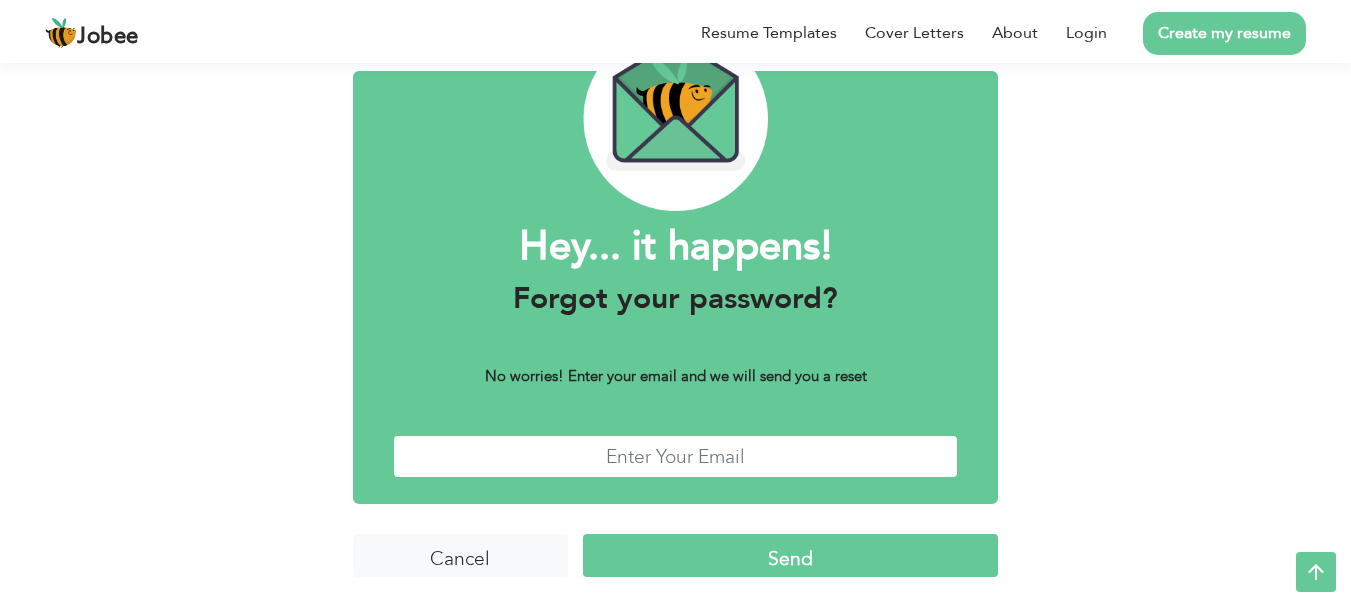 click at bounding box center (676, 456) 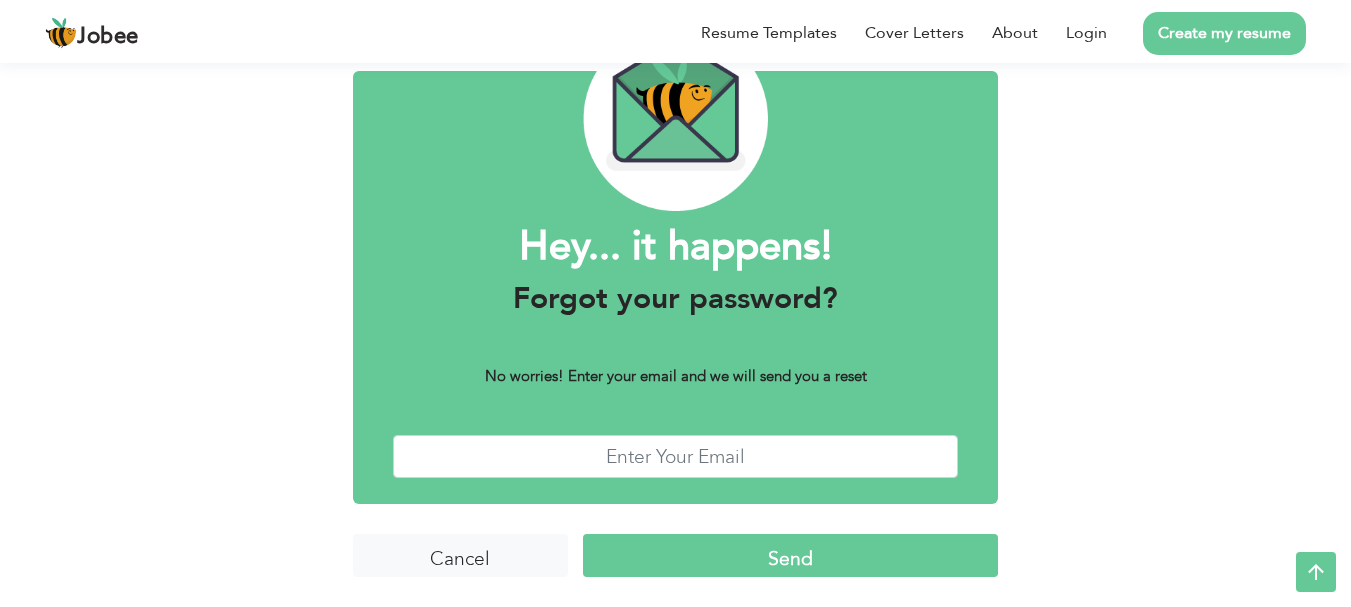 click on "Hey... it happens!
Forgot your password?
No worries! Enter your email and we will send you a reset
Cancel
Send" at bounding box center [675, 277] 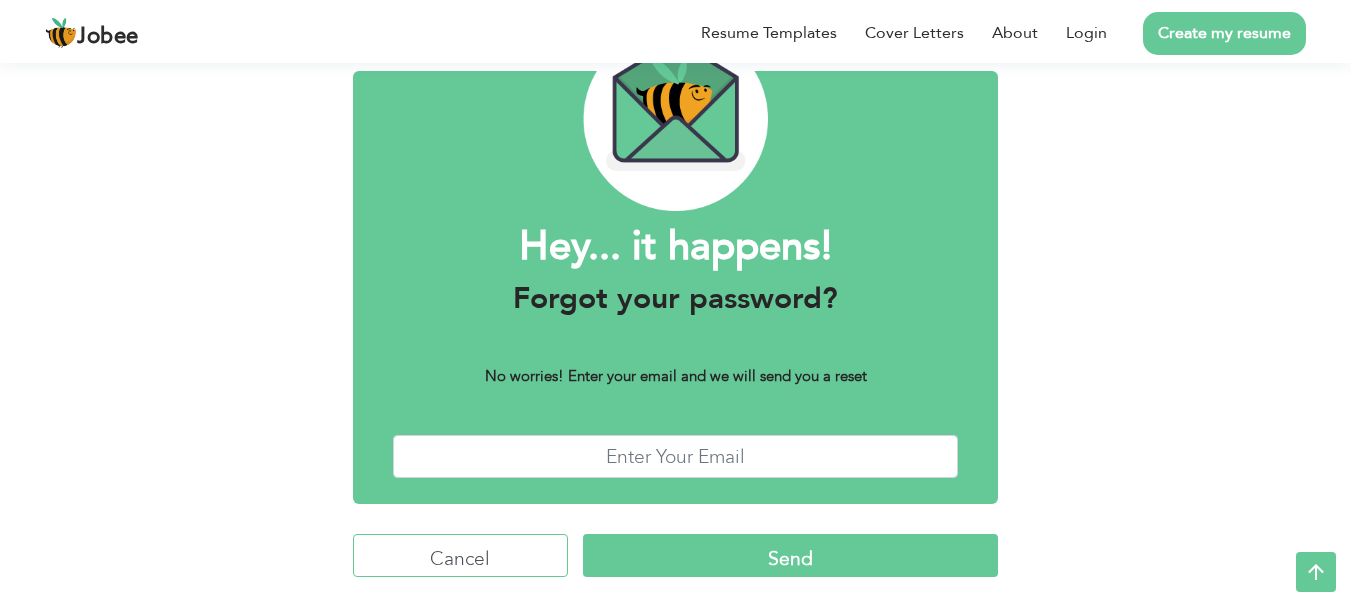 click on "Cancel" at bounding box center (460, 555) 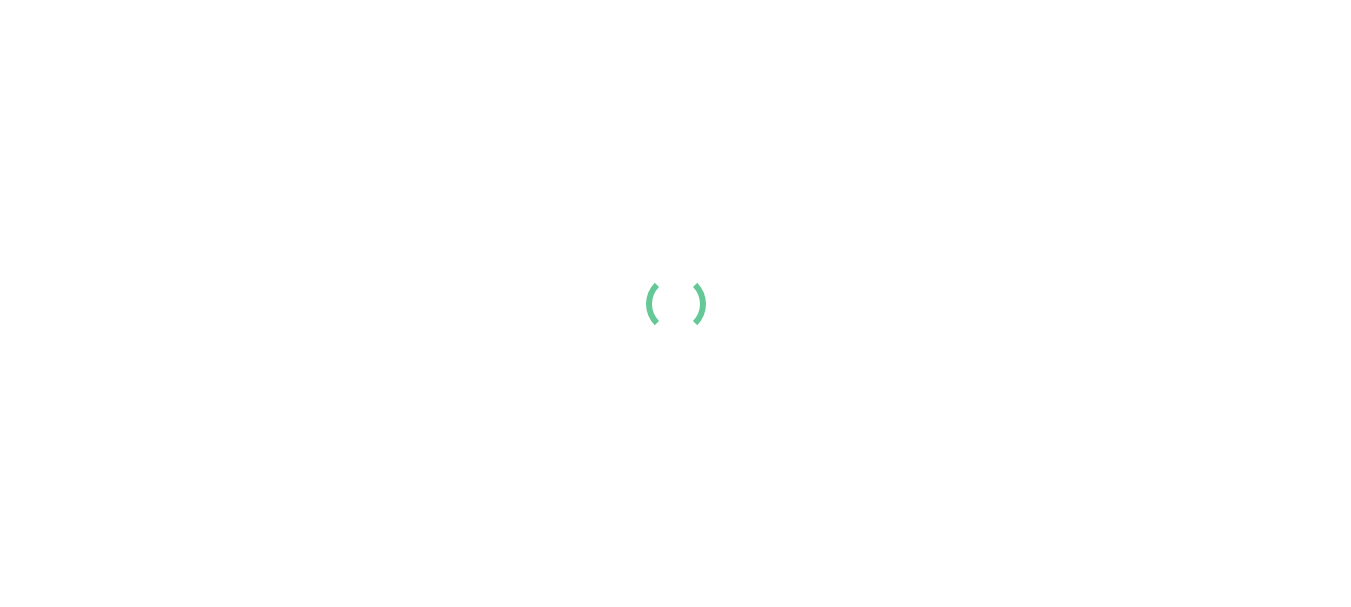 scroll, scrollTop: 0, scrollLeft: 0, axis: both 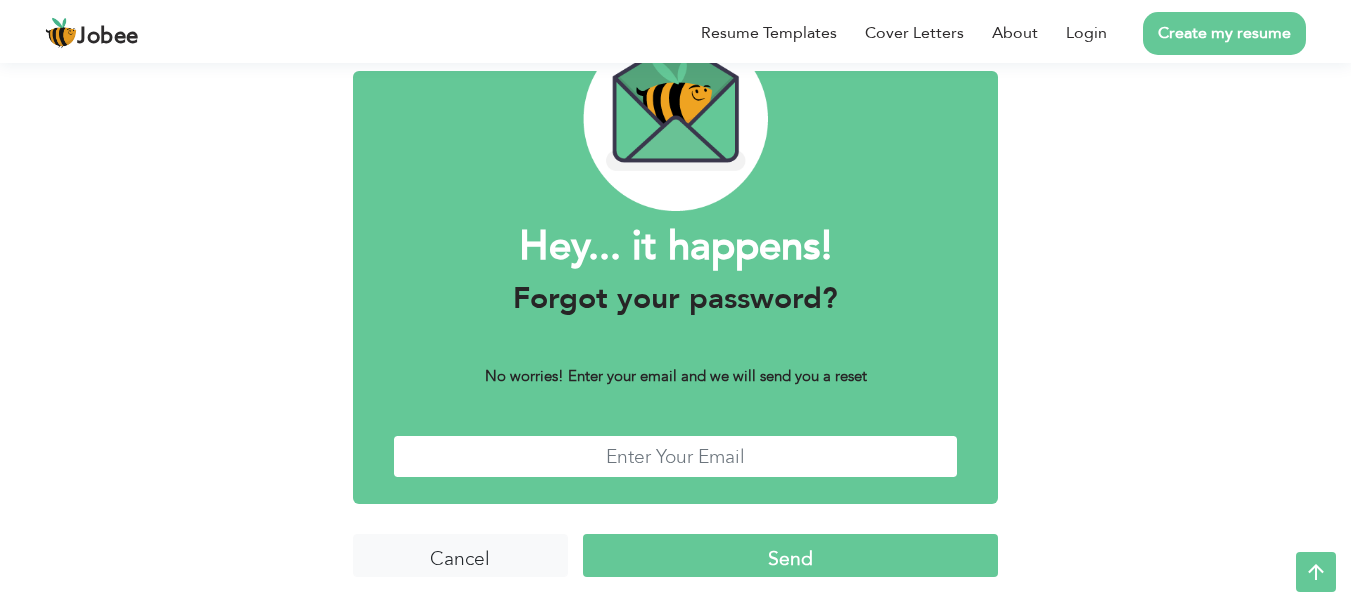 click at bounding box center [676, 456] 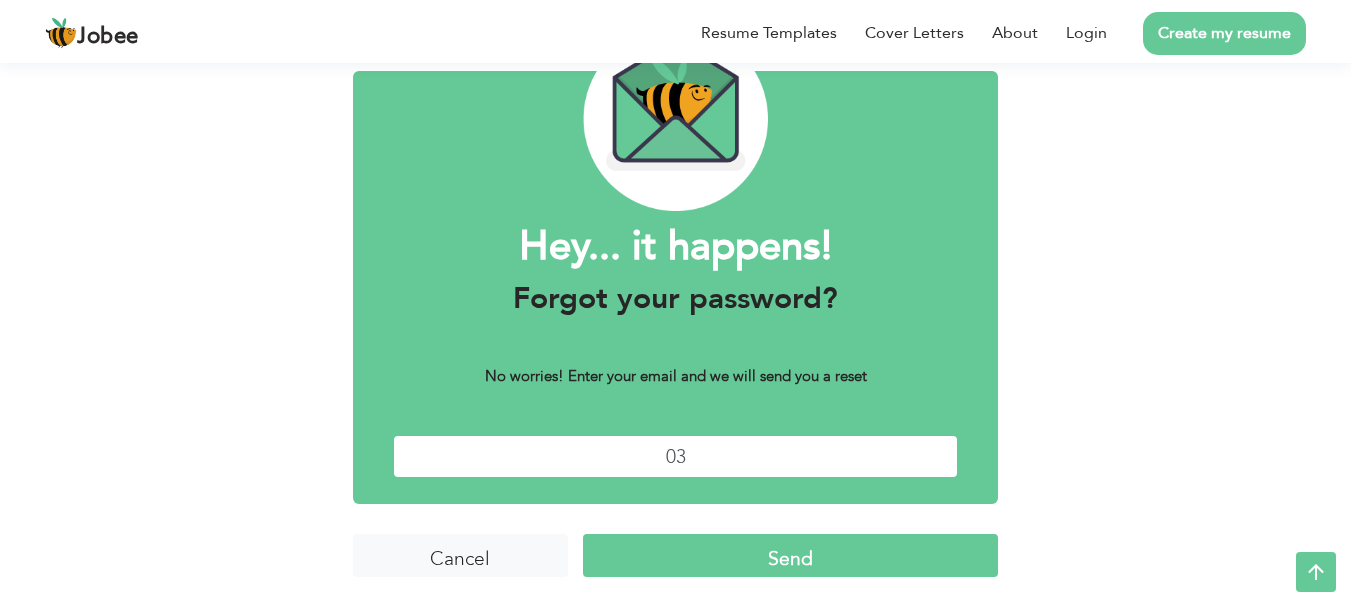 type on "[PHONE]" 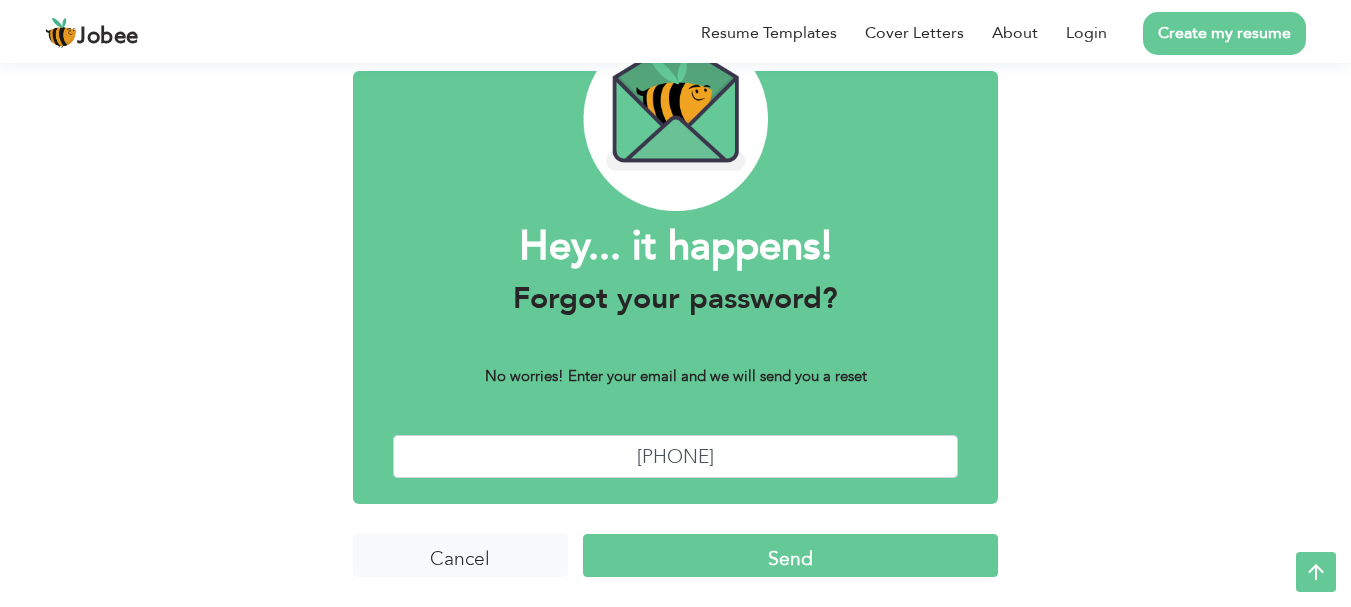 click on "Send" at bounding box center (790, 555) 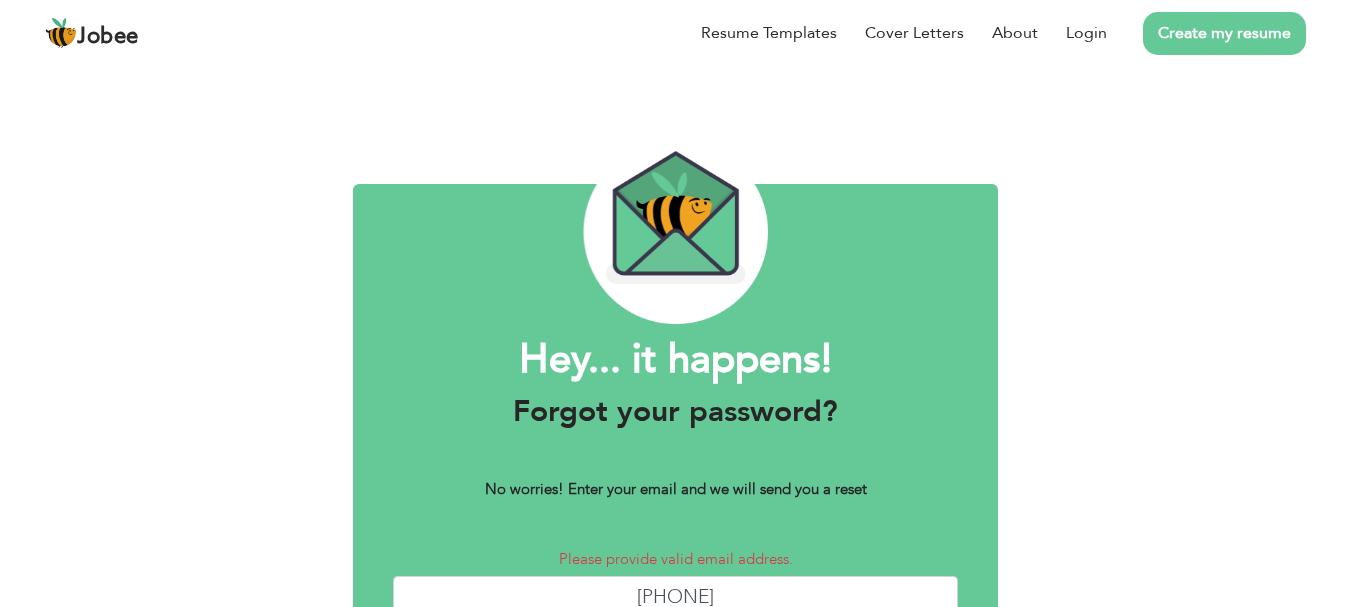 scroll, scrollTop: 0, scrollLeft: 0, axis: both 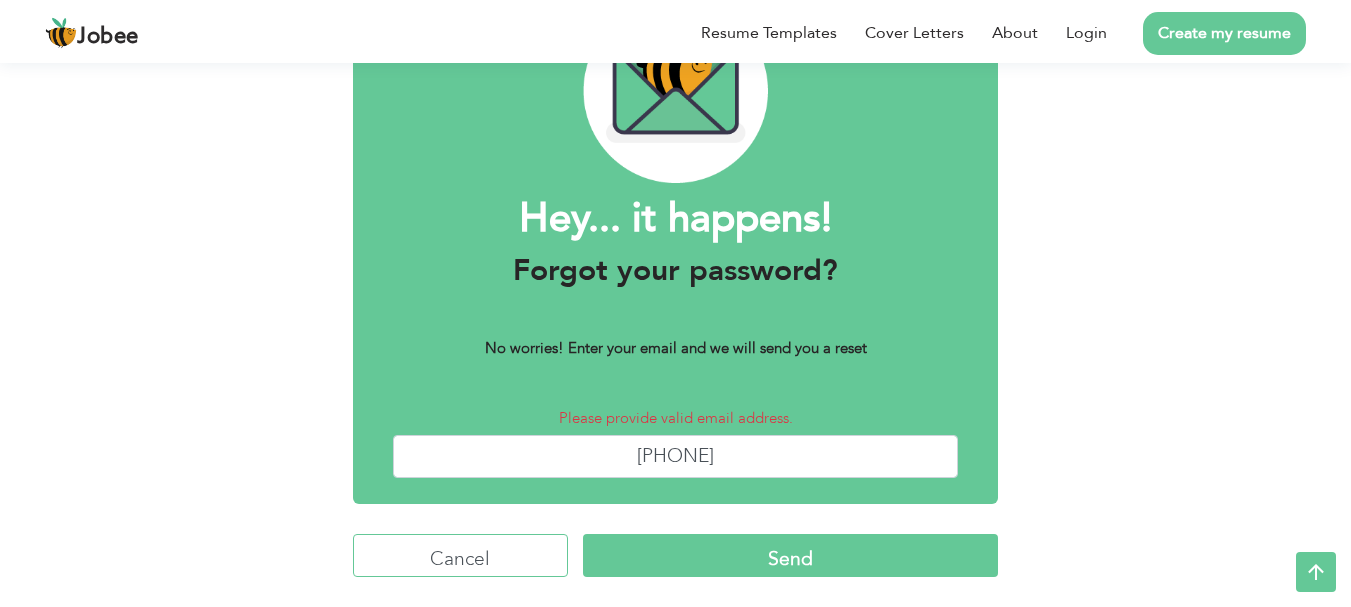 click on "Cancel" at bounding box center (460, 555) 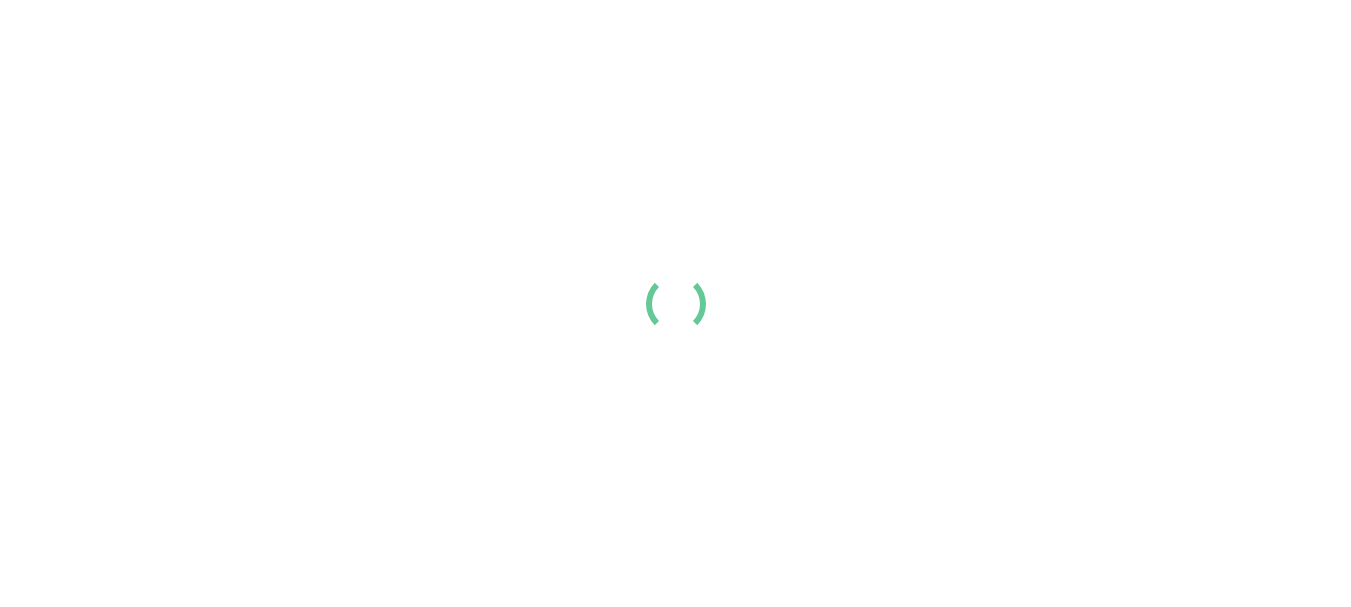 scroll, scrollTop: 0, scrollLeft: 0, axis: both 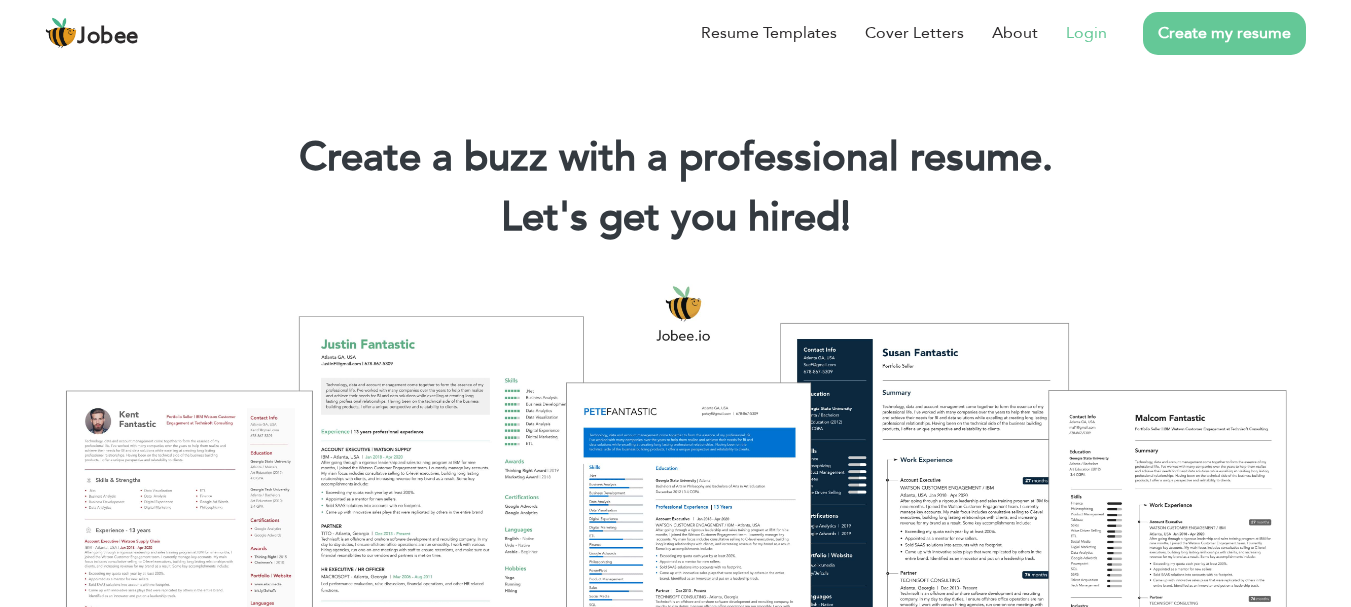 click on "Login" at bounding box center [1086, 33] 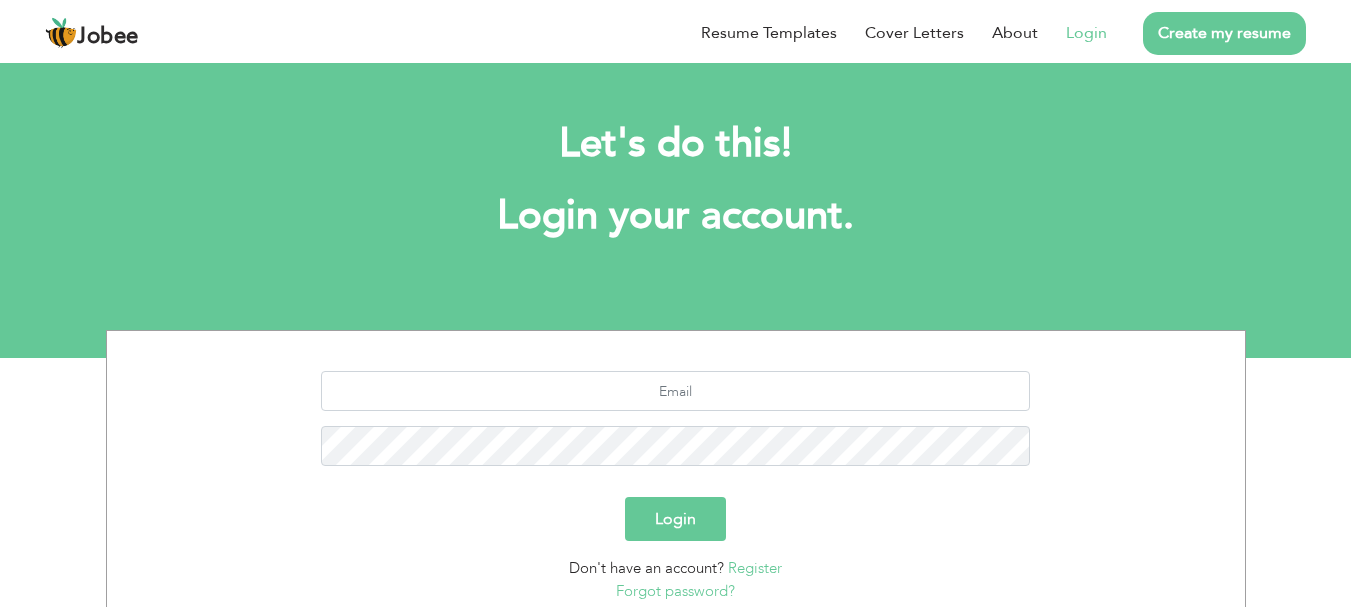 scroll, scrollTop: 0, scrollLeft: 0, axis: both 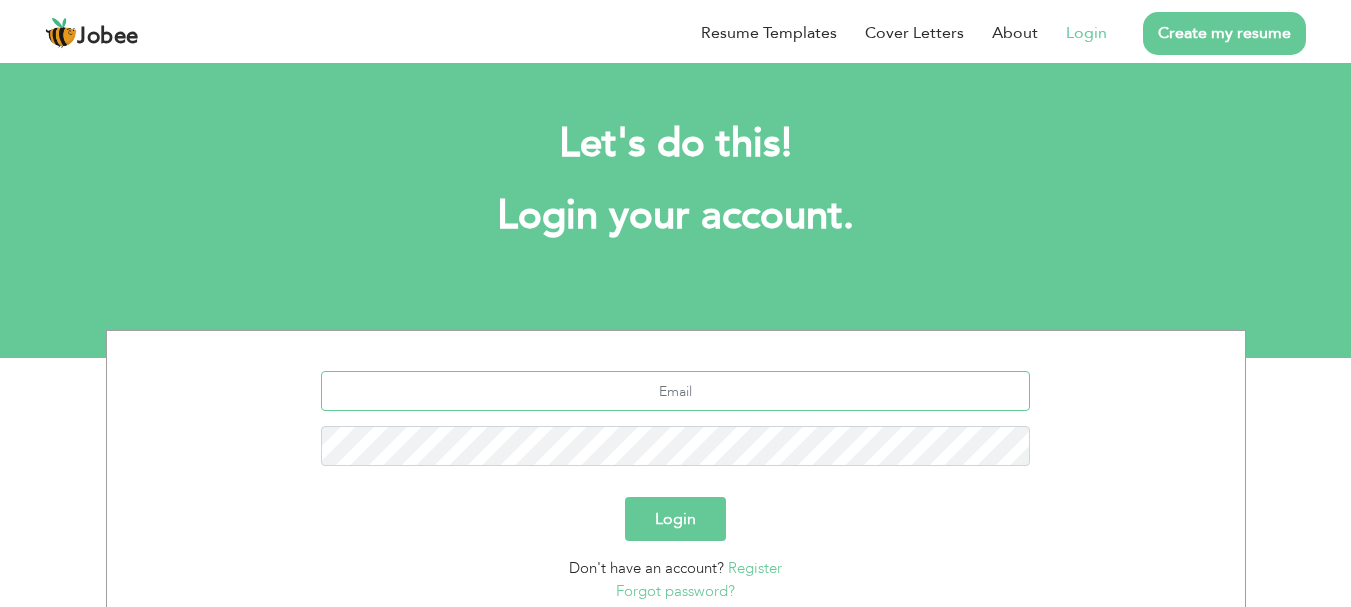 click at bounding box center [675, 391] 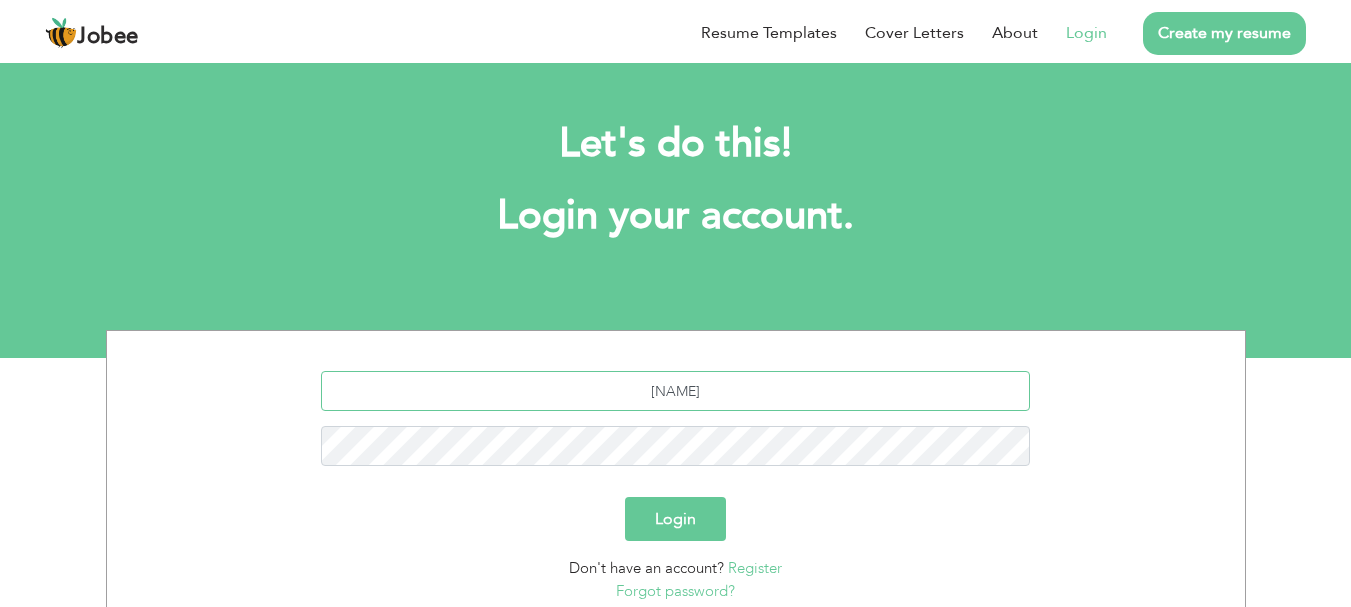 type on "[USERNAME]@[DOMAIN].com" 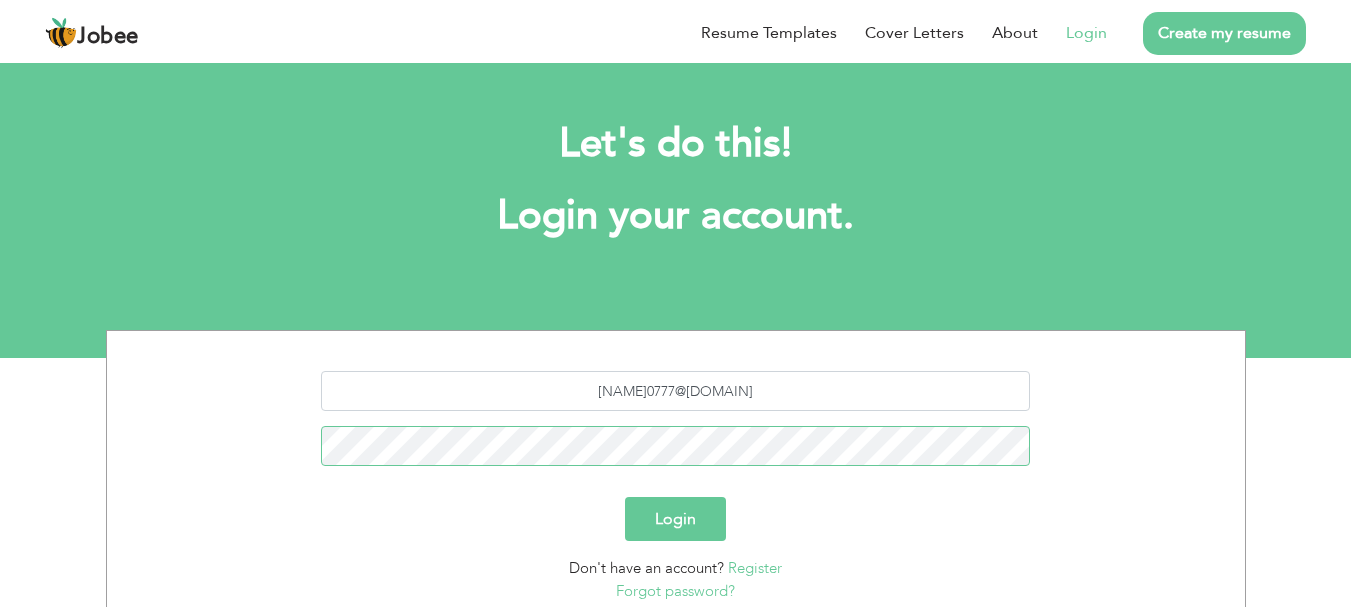 click on "Login" at bounding box center [675, 519] 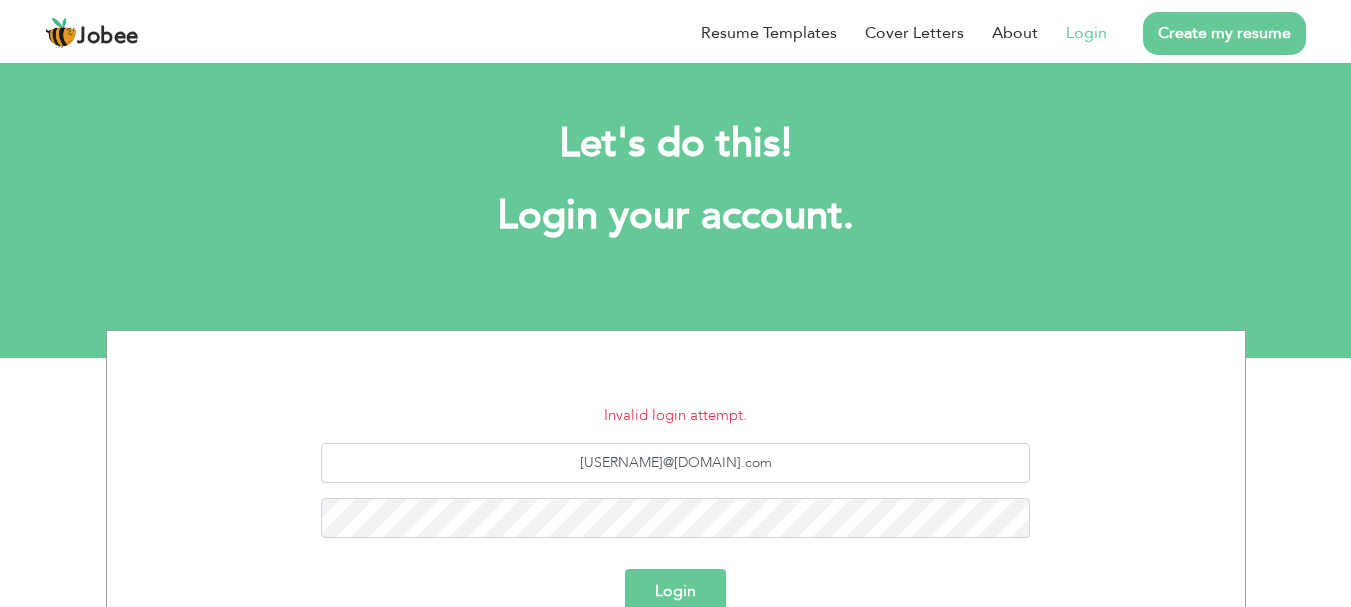scroll, scrollTop: 0, scrollLeft: 0, axis: both 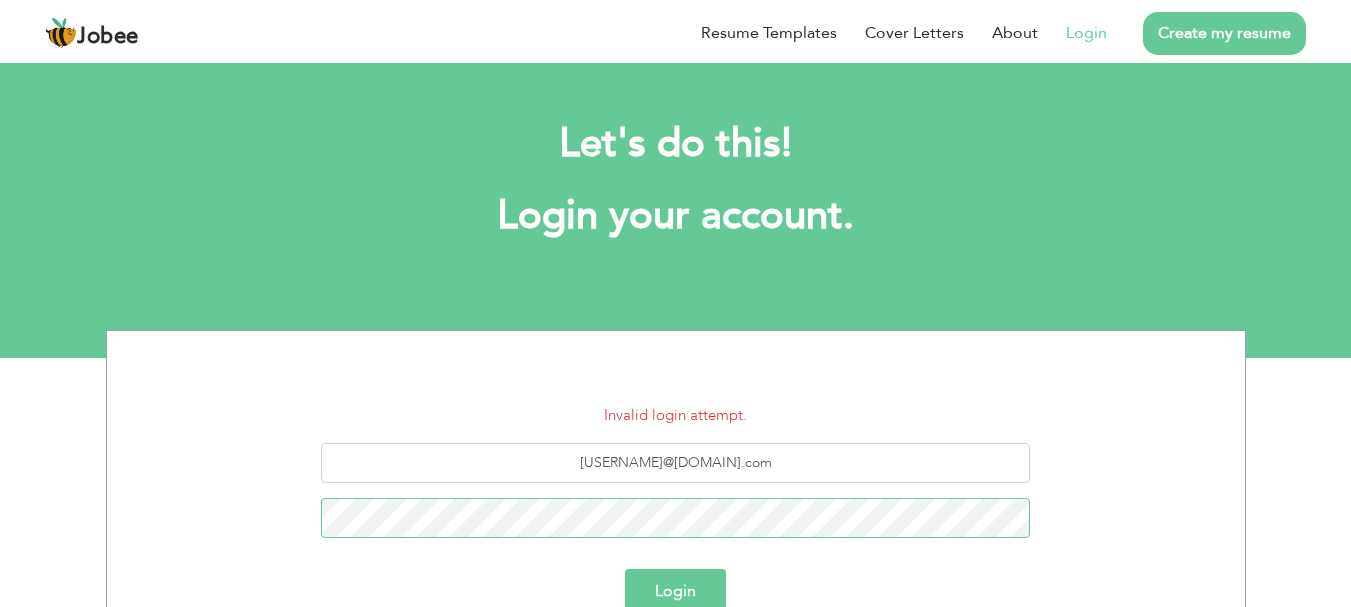 click on "Login" at bounding box center [675, 591] 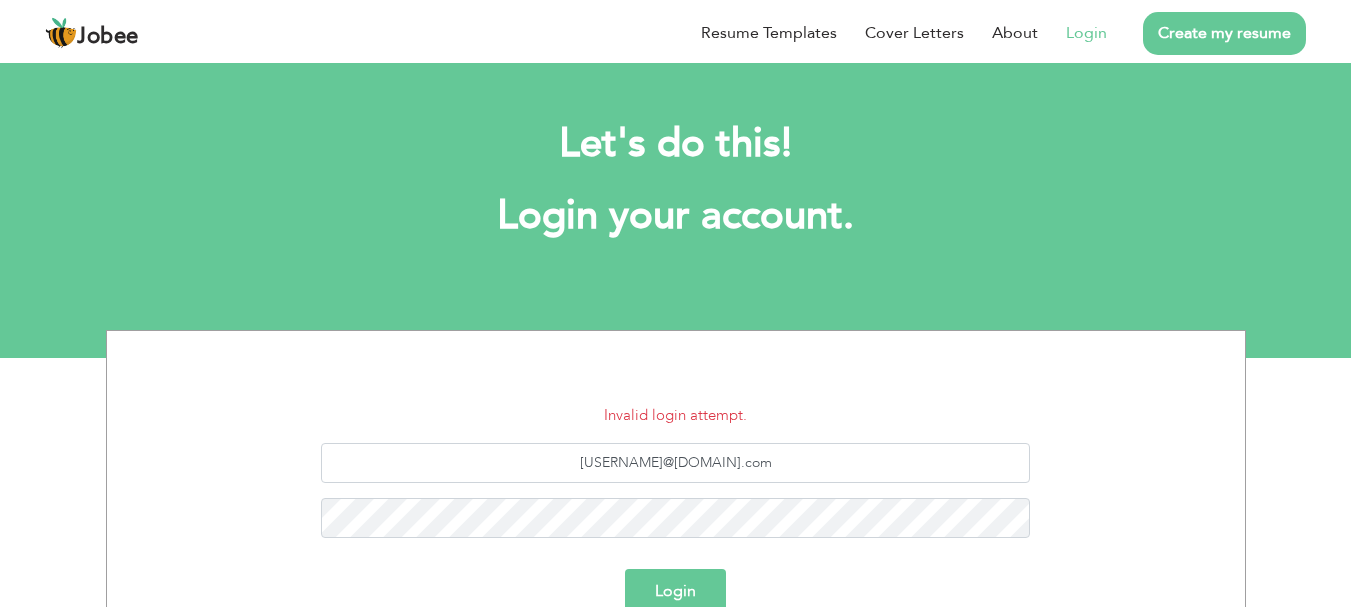 scroll, scrollTop: 0, scrollLeft: 0, axis: both 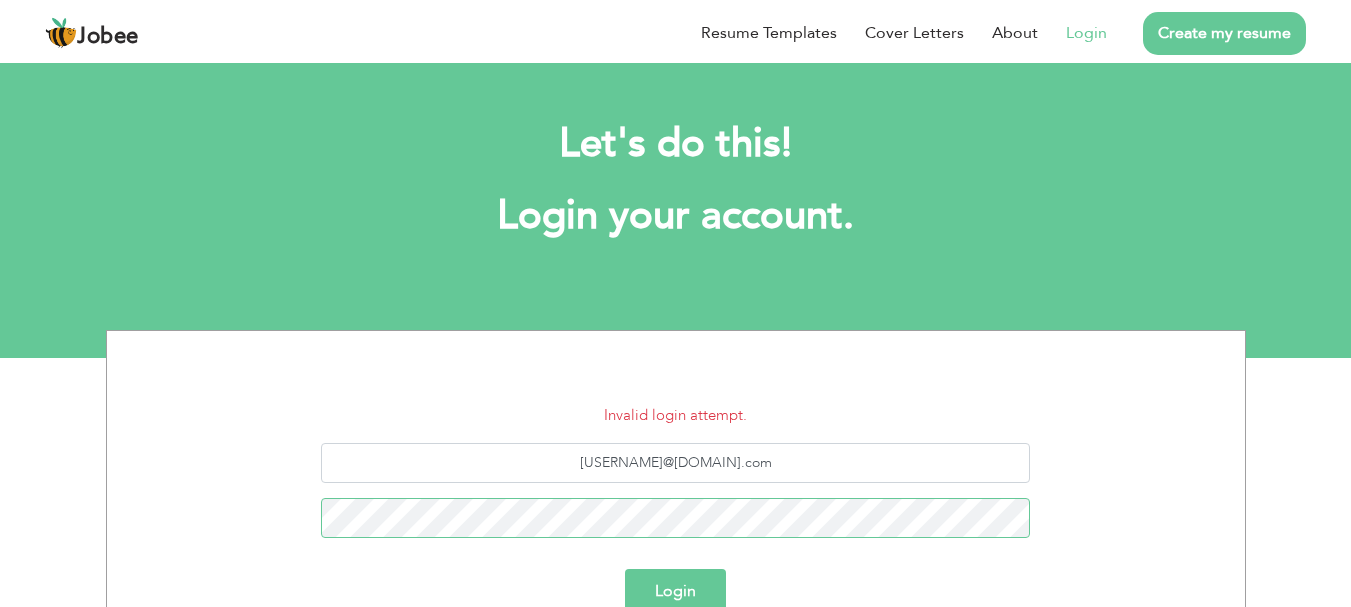 click on "Login" at bounding box center (675, 591) 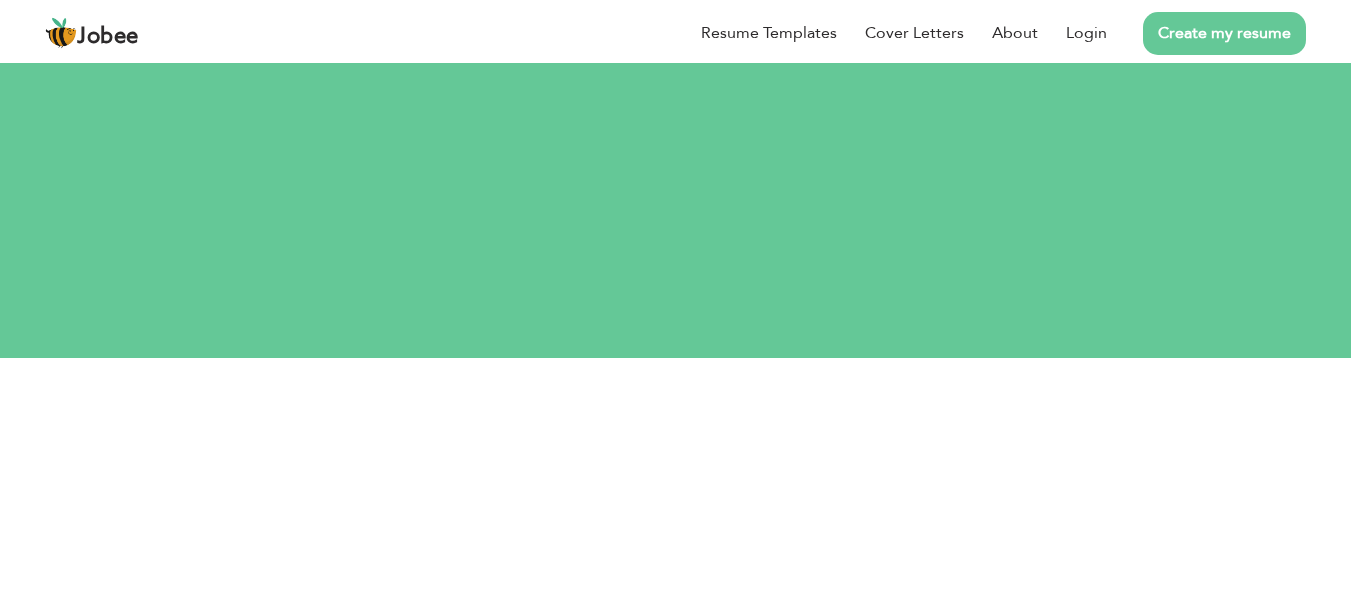 scroll, scrollTop: 0, scrollLeft: 0, axis: both 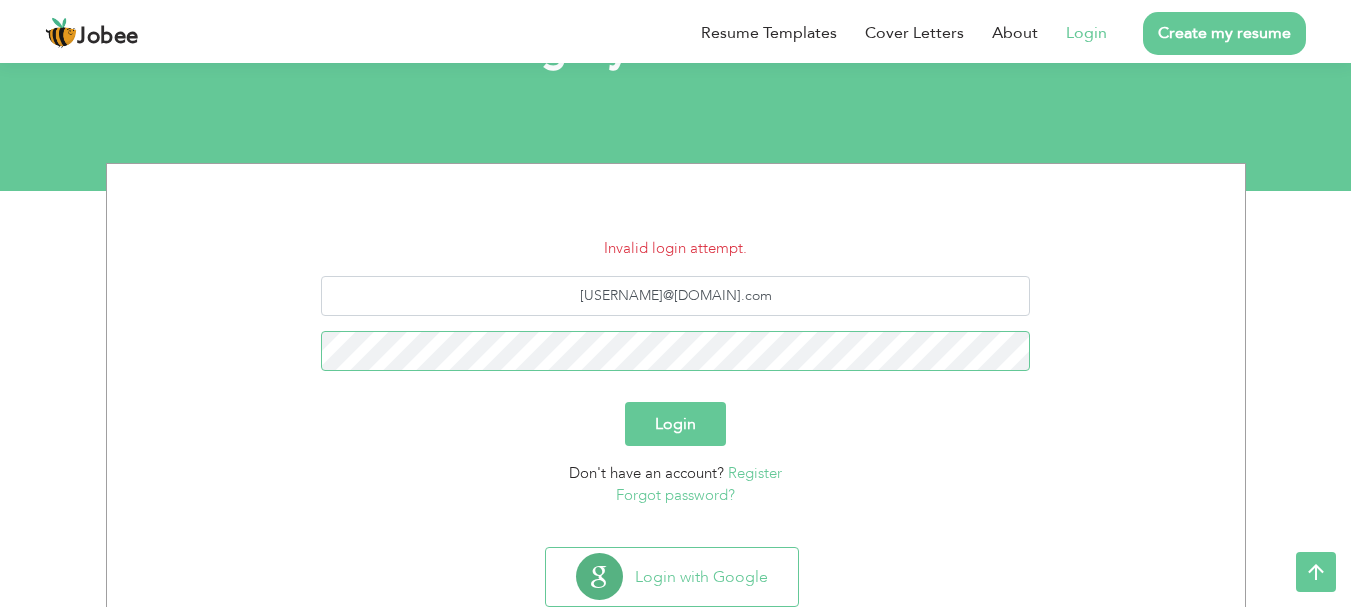 click on "Login" at bounding box center [675, 424] 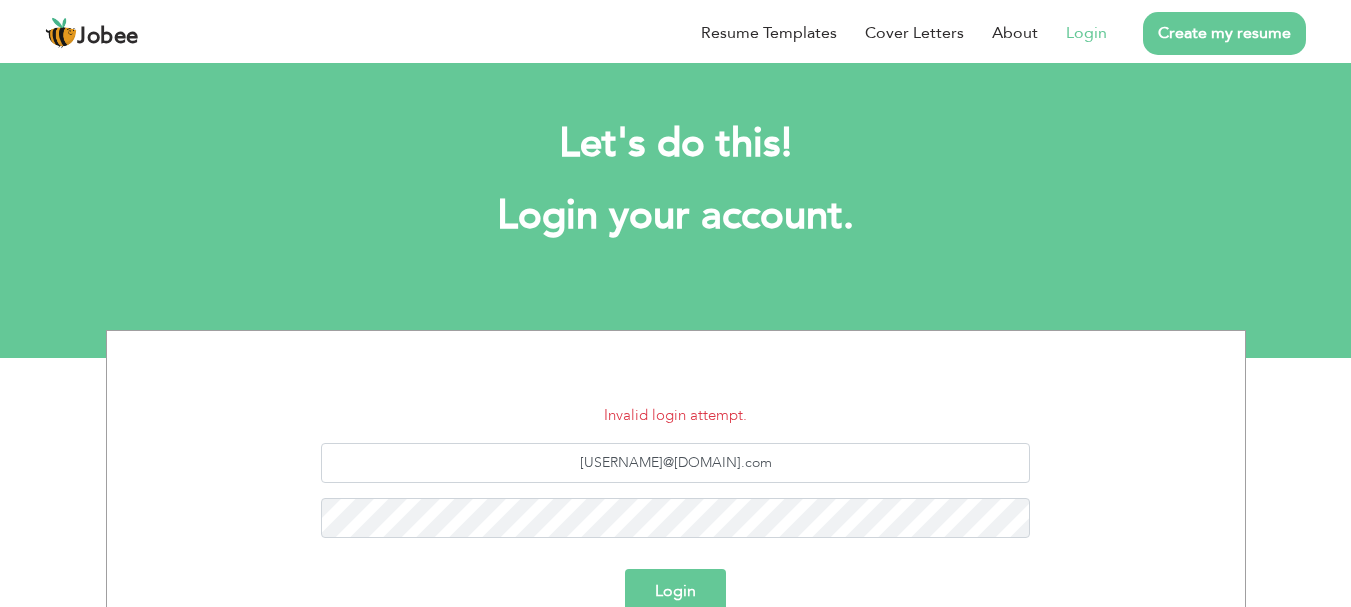 scroll, scrollTop: 0, scrollLeft: 0, axis: both 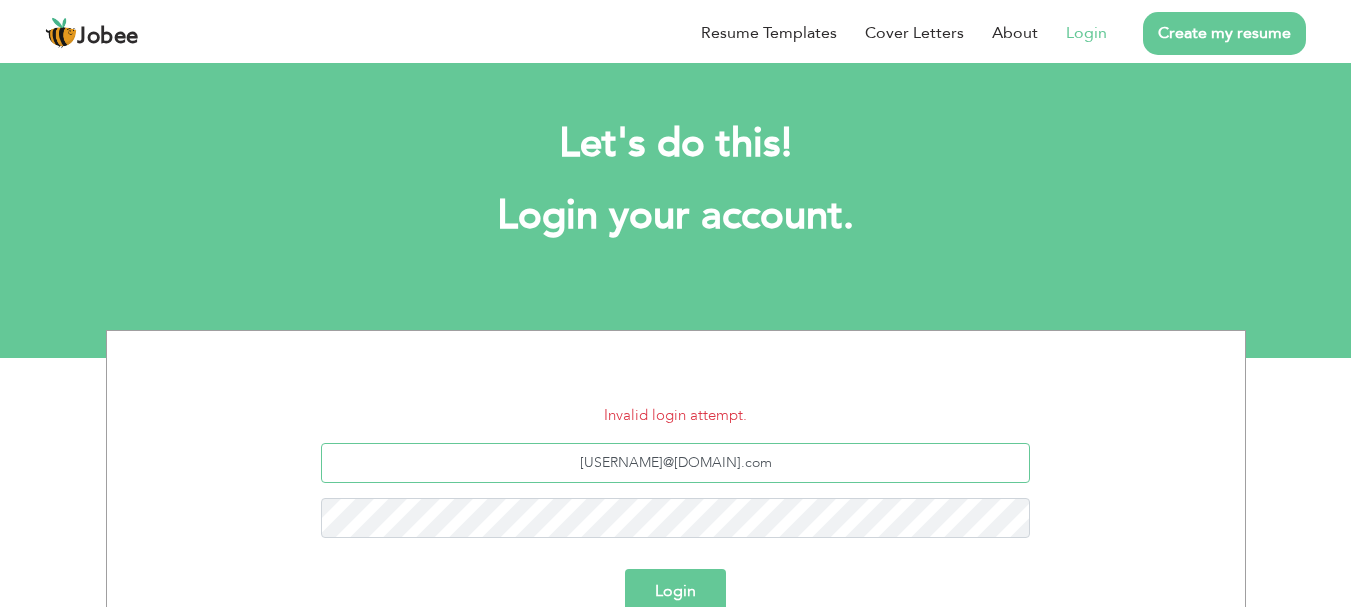 click on "[USERNAME]@[DOMAIN].com" at bounding box center [675, 463] 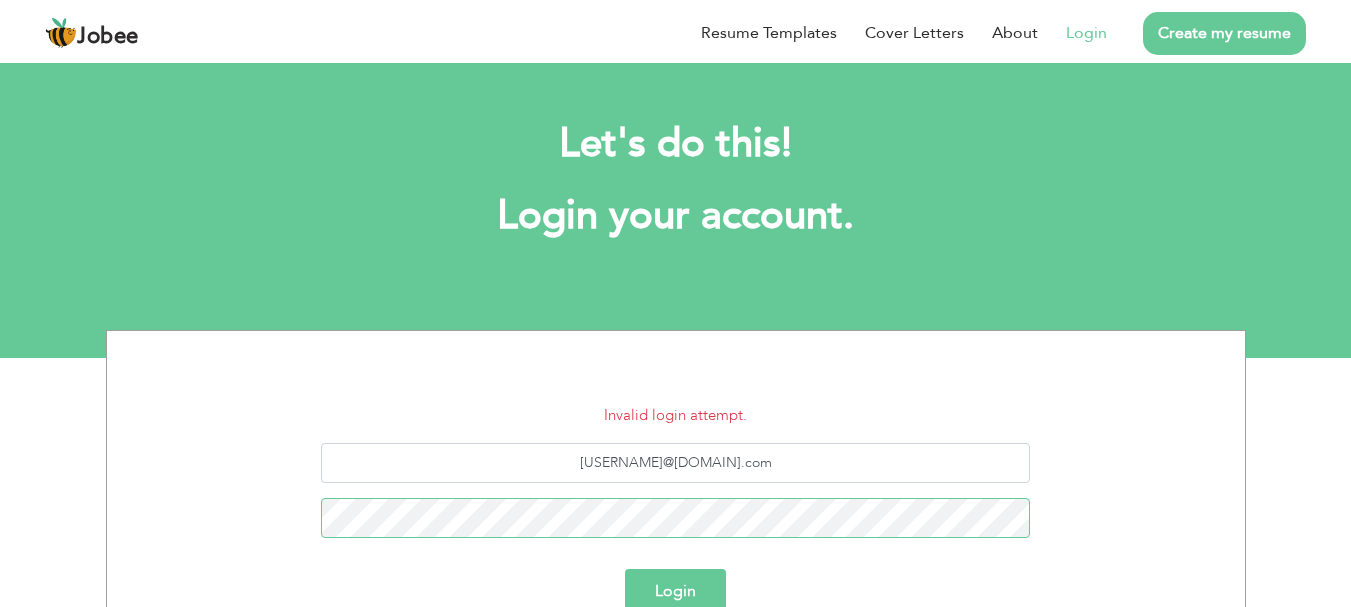 click on "Login" at bounding box center [675, 591] 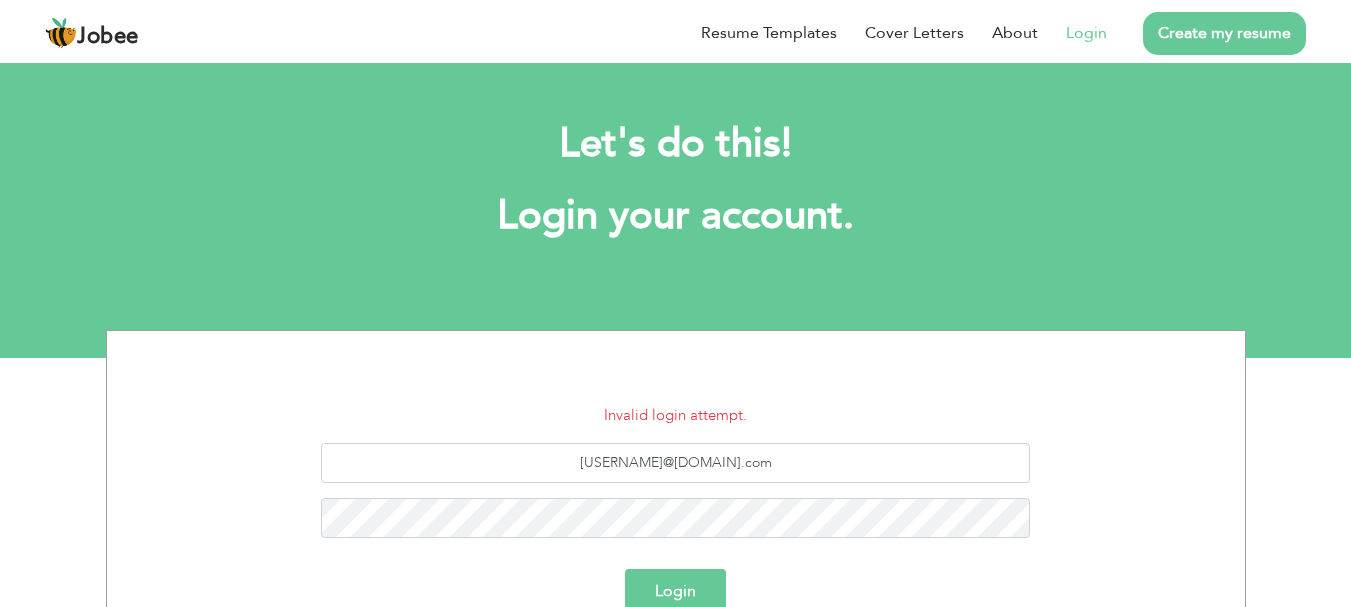 scroll, scrollTop: 0, scrollLeft: 0, axis: both 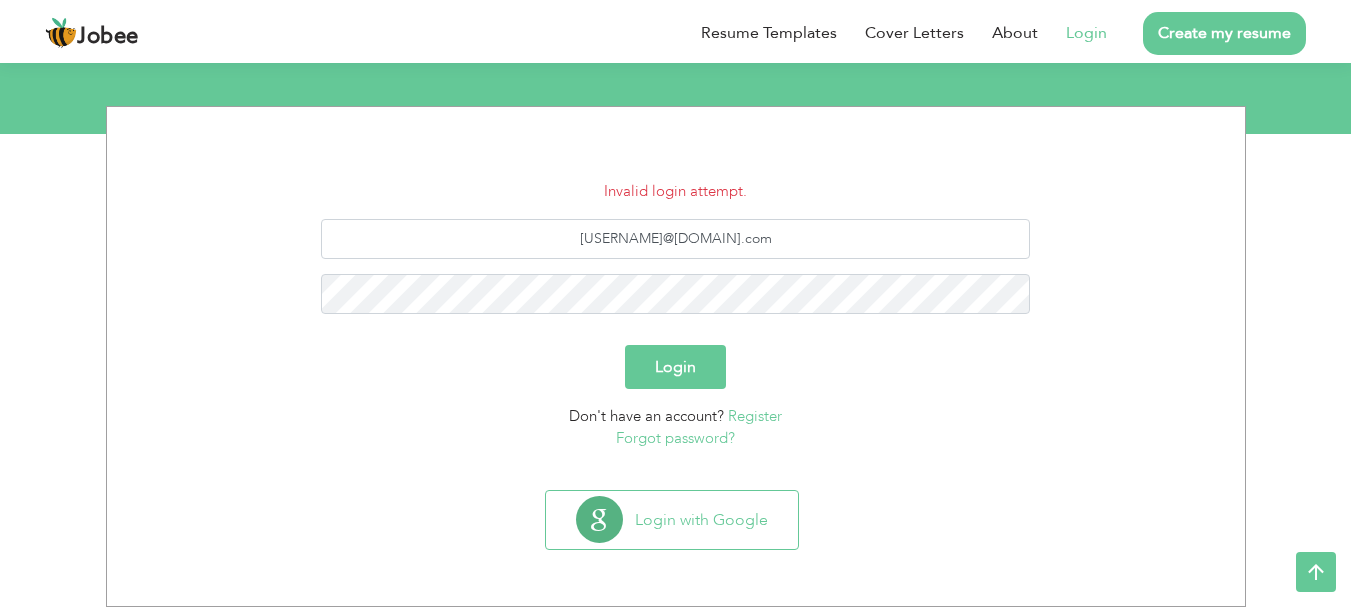 click on "Forgot password?" at bounding box center [675, 438] 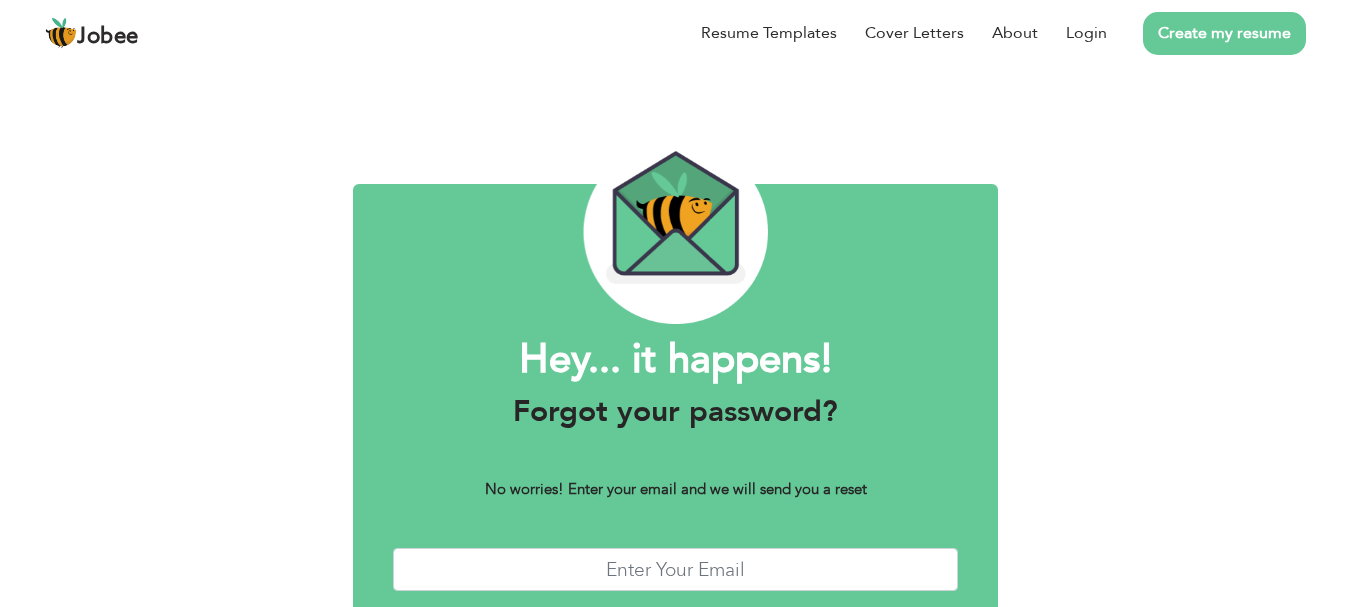 scroll, scrollTop: 0, scrollLeft: 0, axis: both 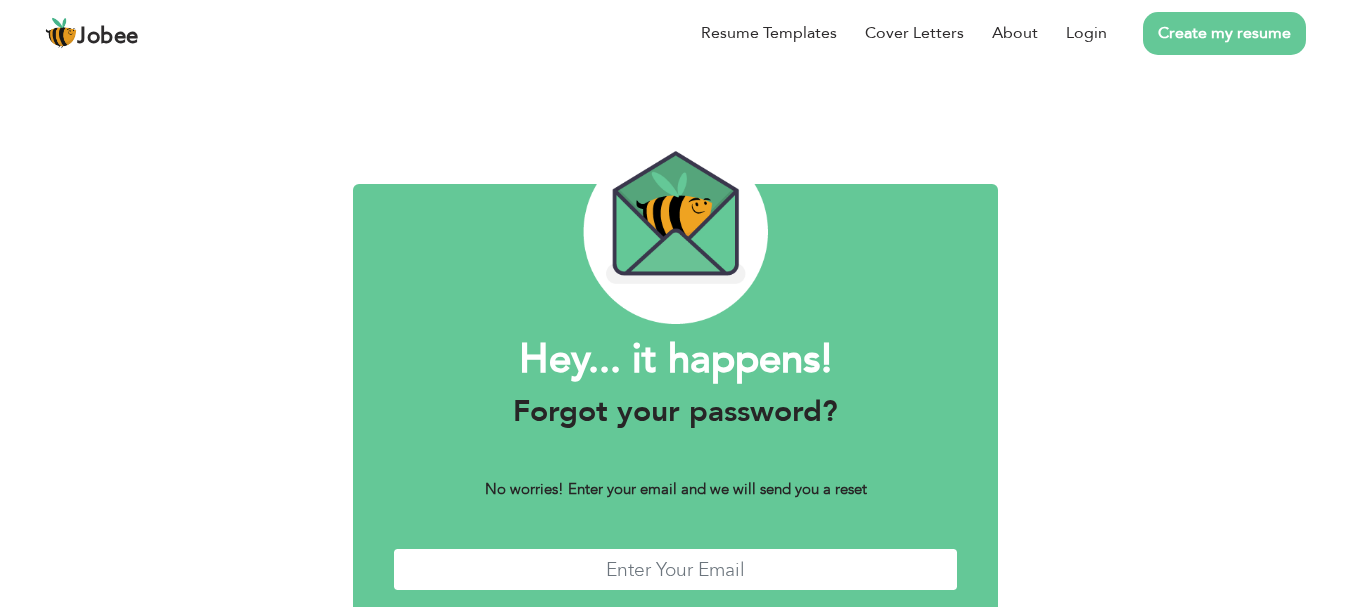 click at bounding box center [676, 569] 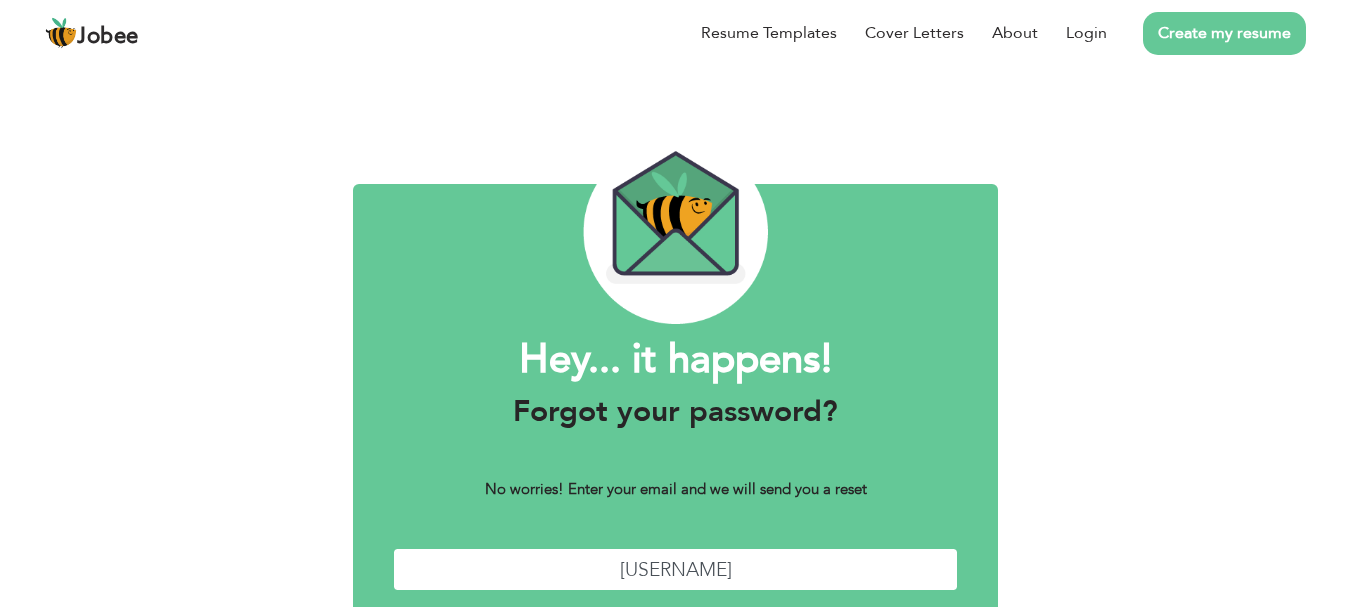 type on "[USERNAME]@[DOMAIN]" 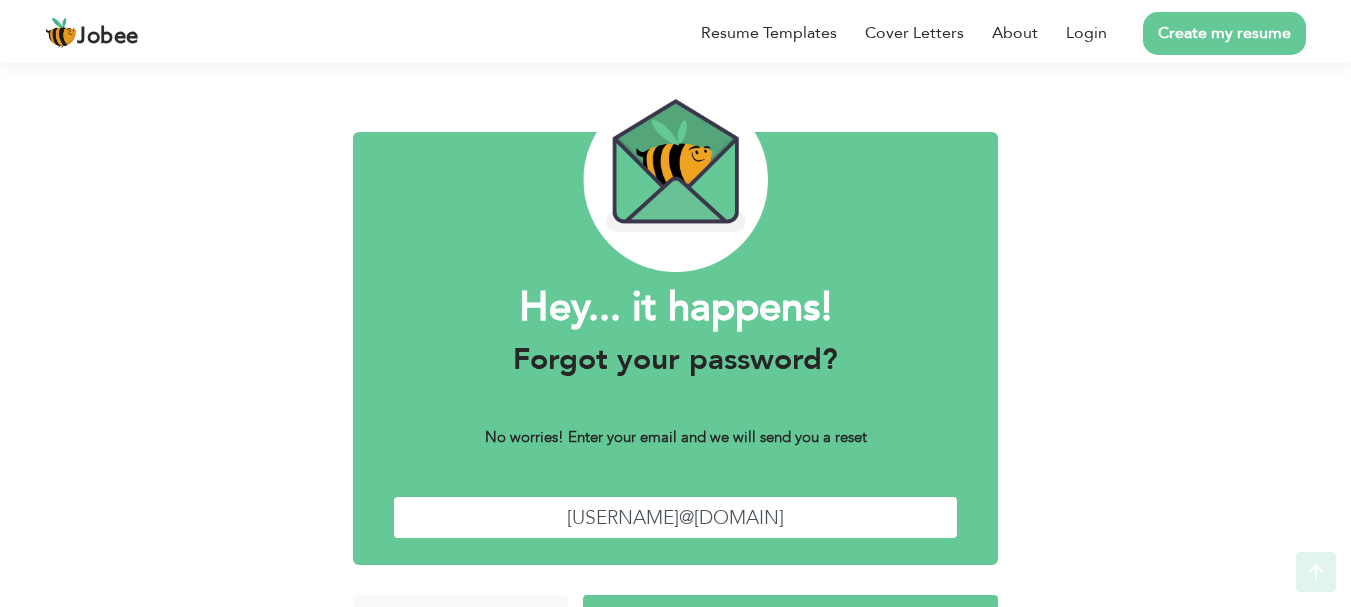 scroll, scrollTop: 113, scrollLeft: 0, axis: vertical 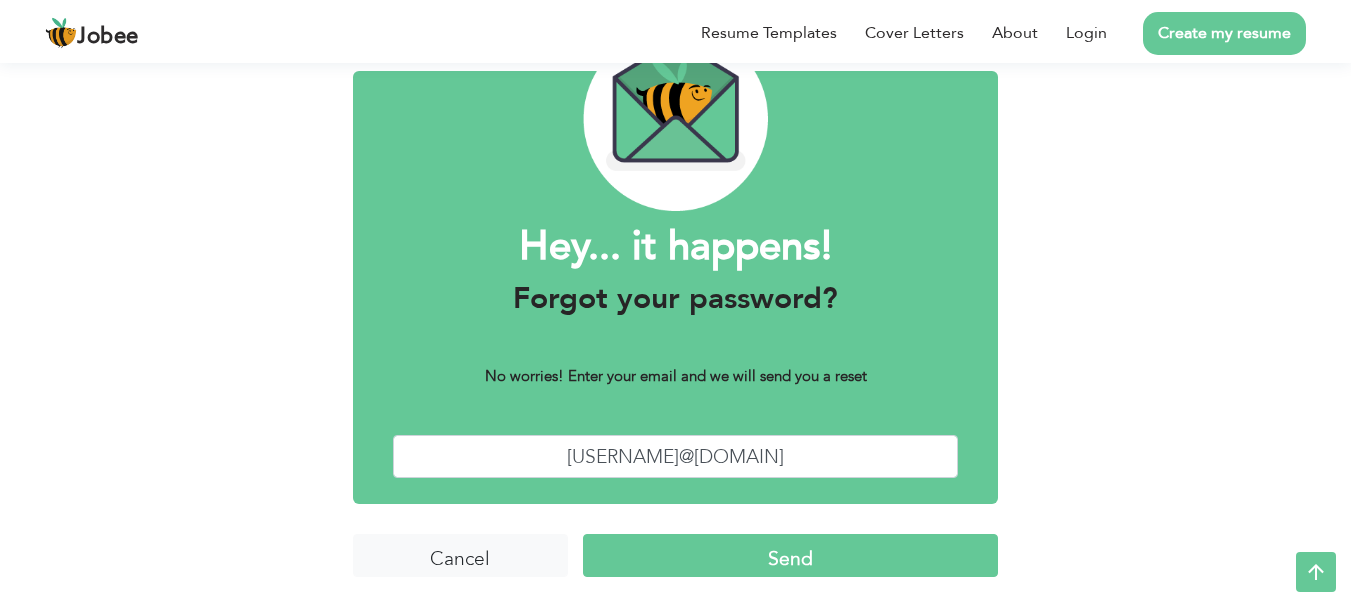 click on "Send" at bounding box center [790, 555] 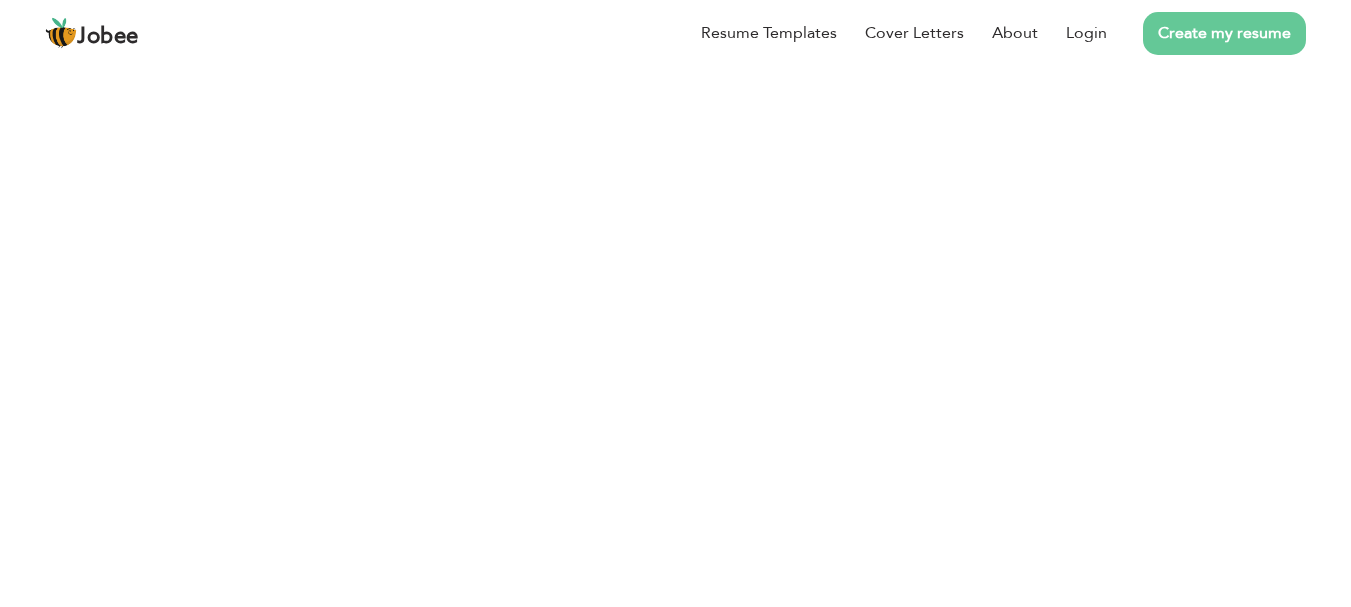 scroll, scrollTop: 0, scrollLeft: 0, axis: both 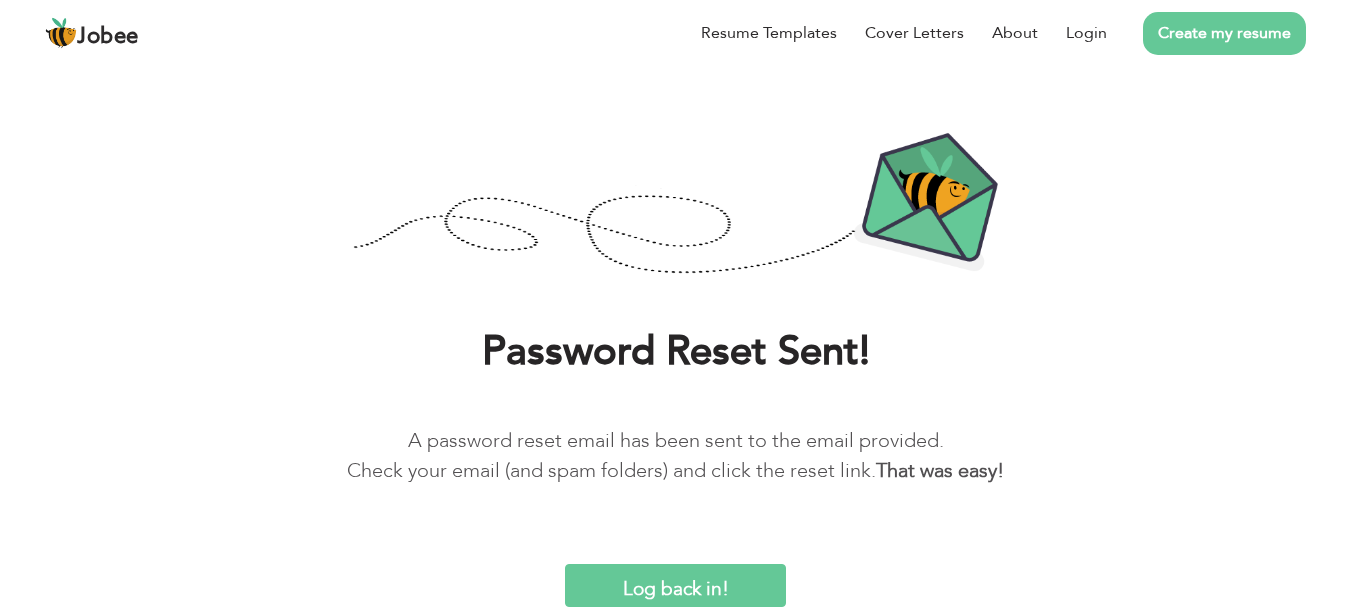 click on "Log back in!" at bounding box center (675, 585) 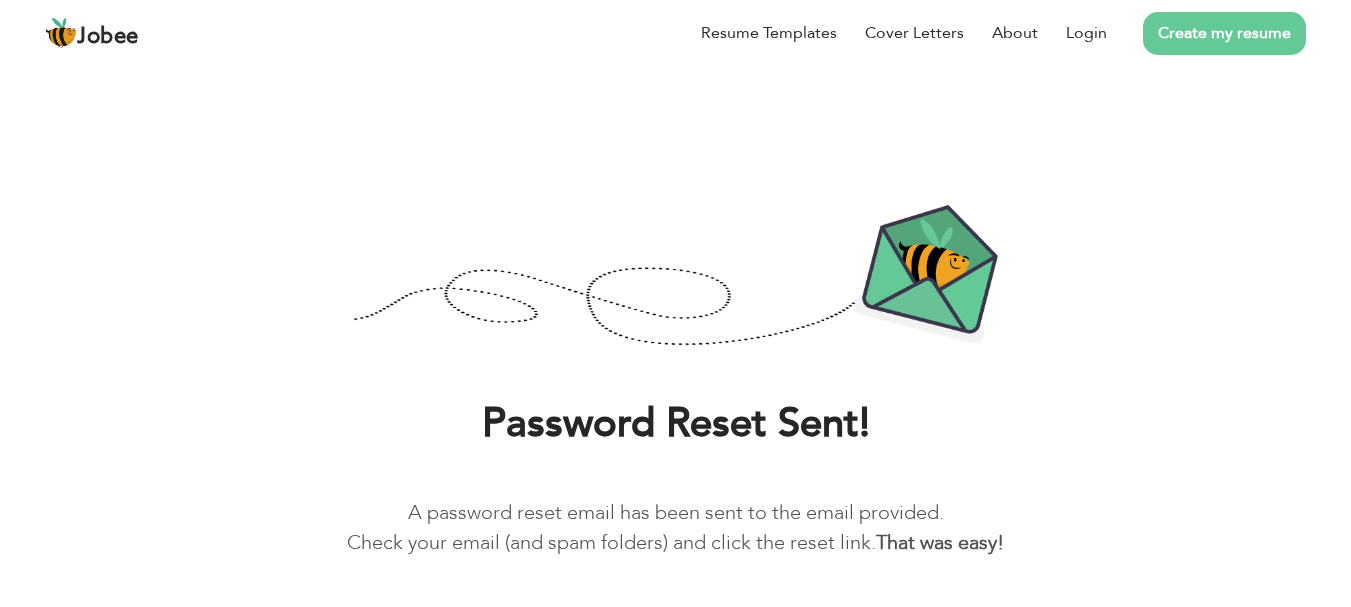 scroll, scrollTop: 72, scrollLeft: 0, axis: vertical 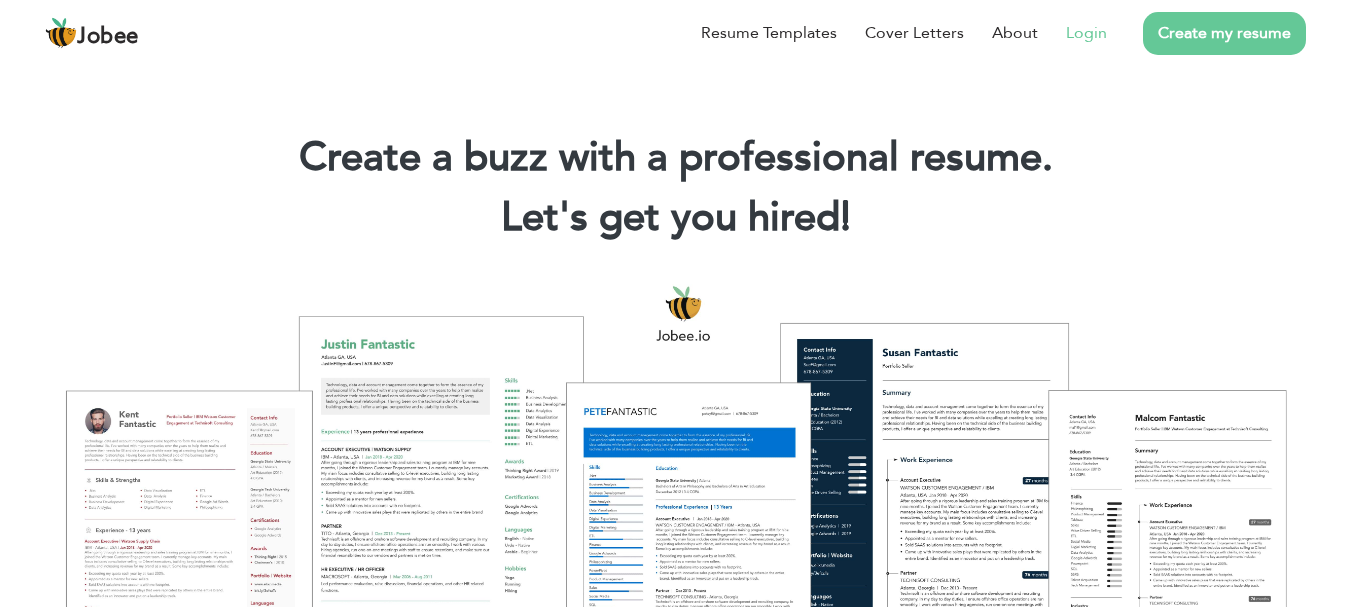 click on "Login" at bounding box center [1072, 33] 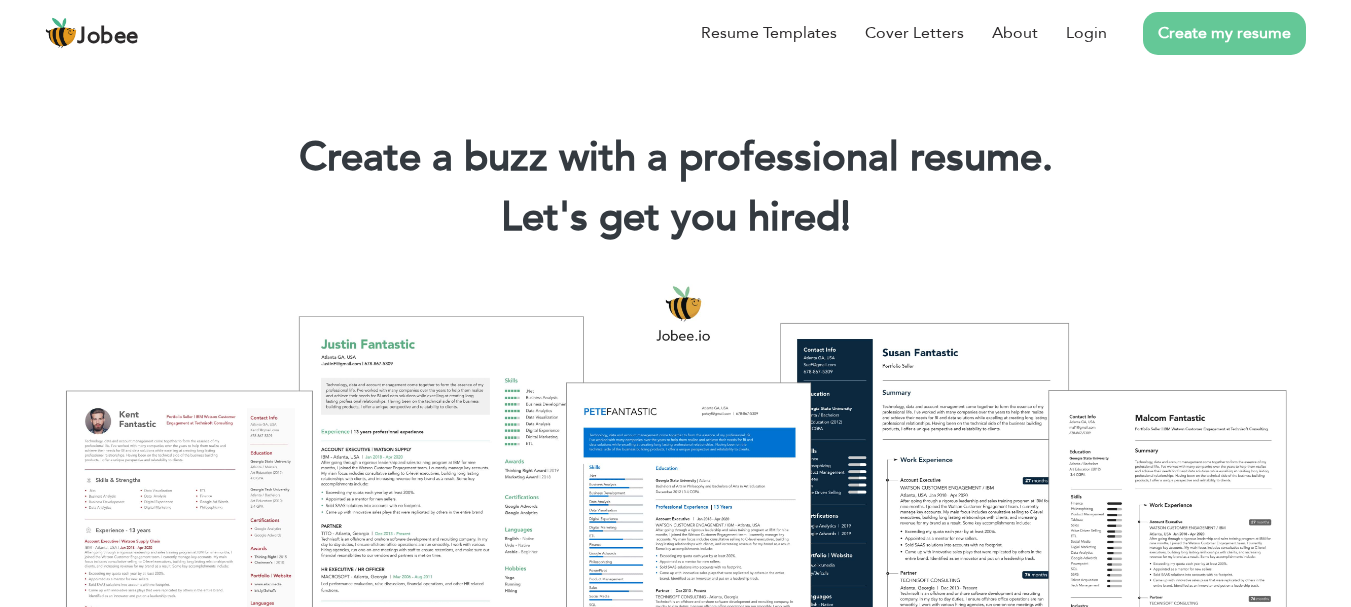 click on "Let's
get you hired!  |" at bounding box center (675, 218) 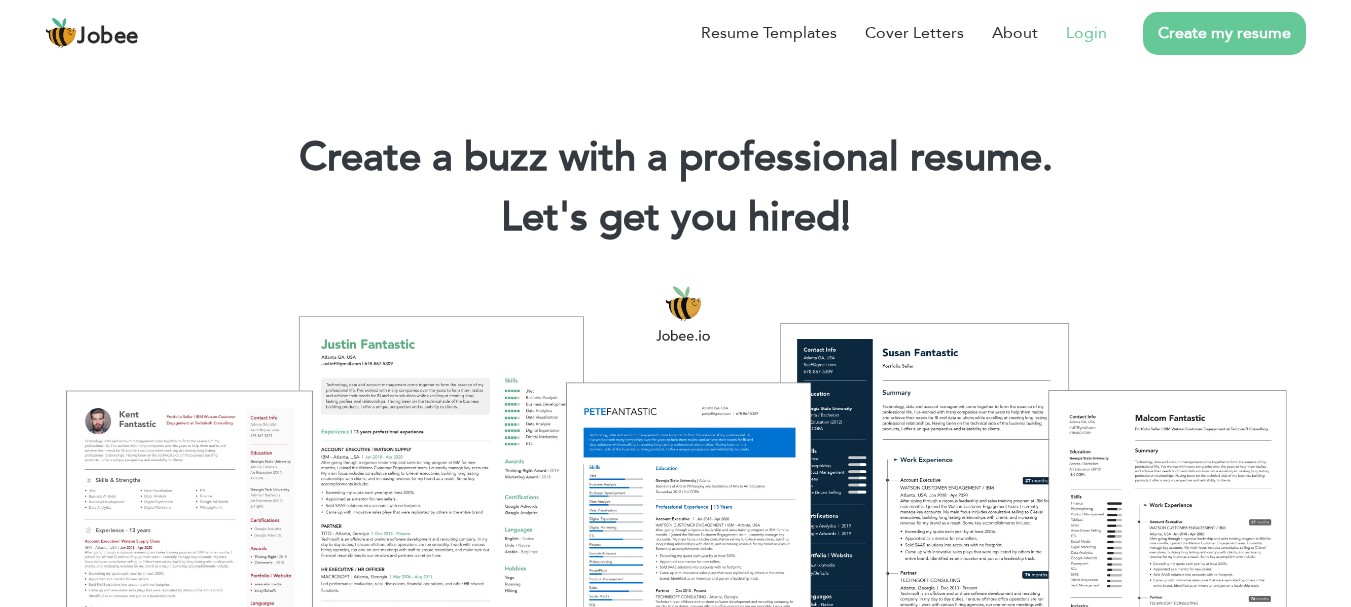 click on "Login" at bounding box center (1086, 33) 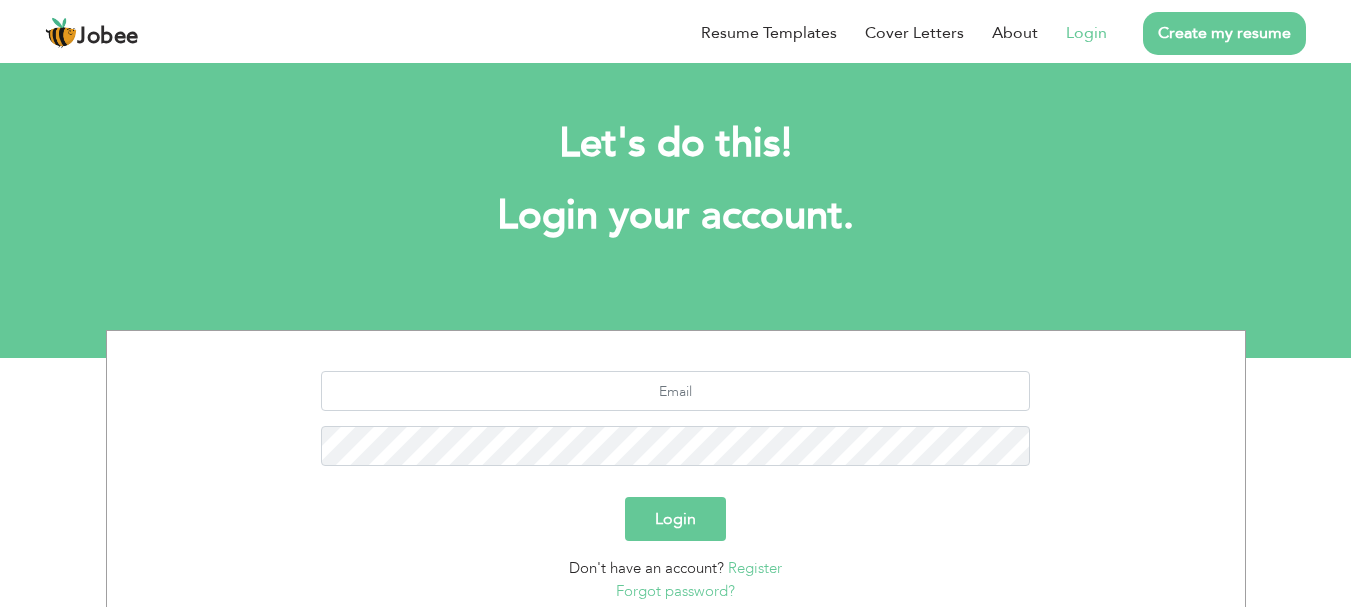 scroll, scrollTop: 0, scrollLeft: 0, axis: both 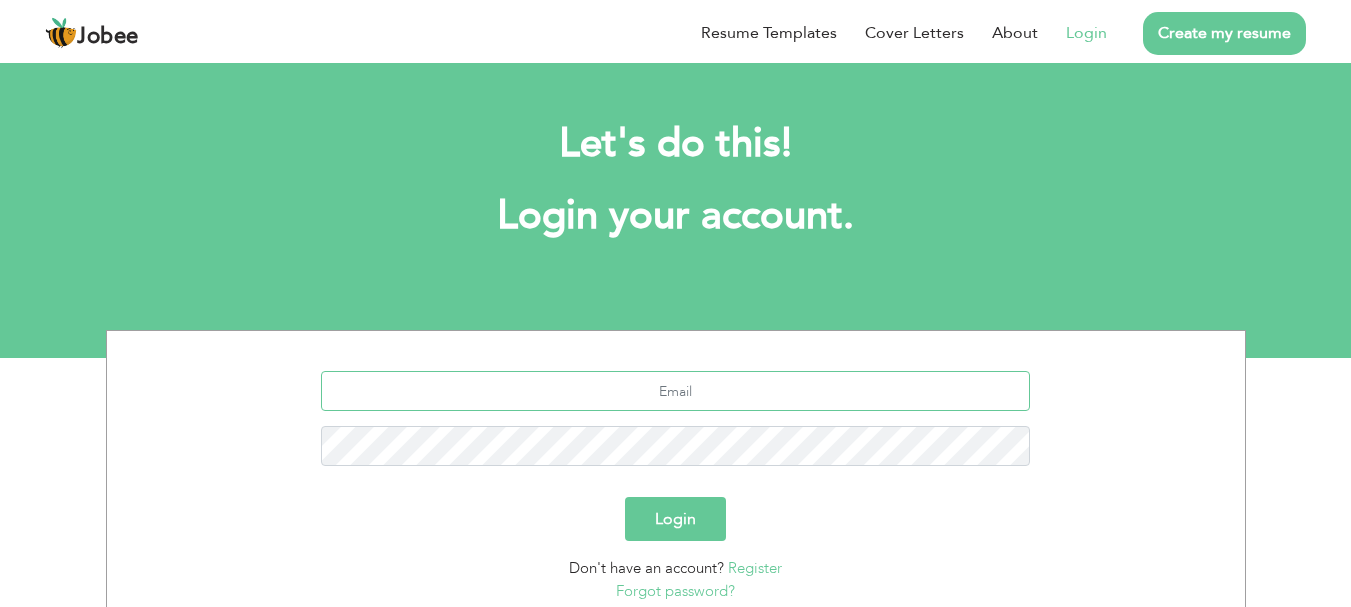 click at bounding box center [675, 391] 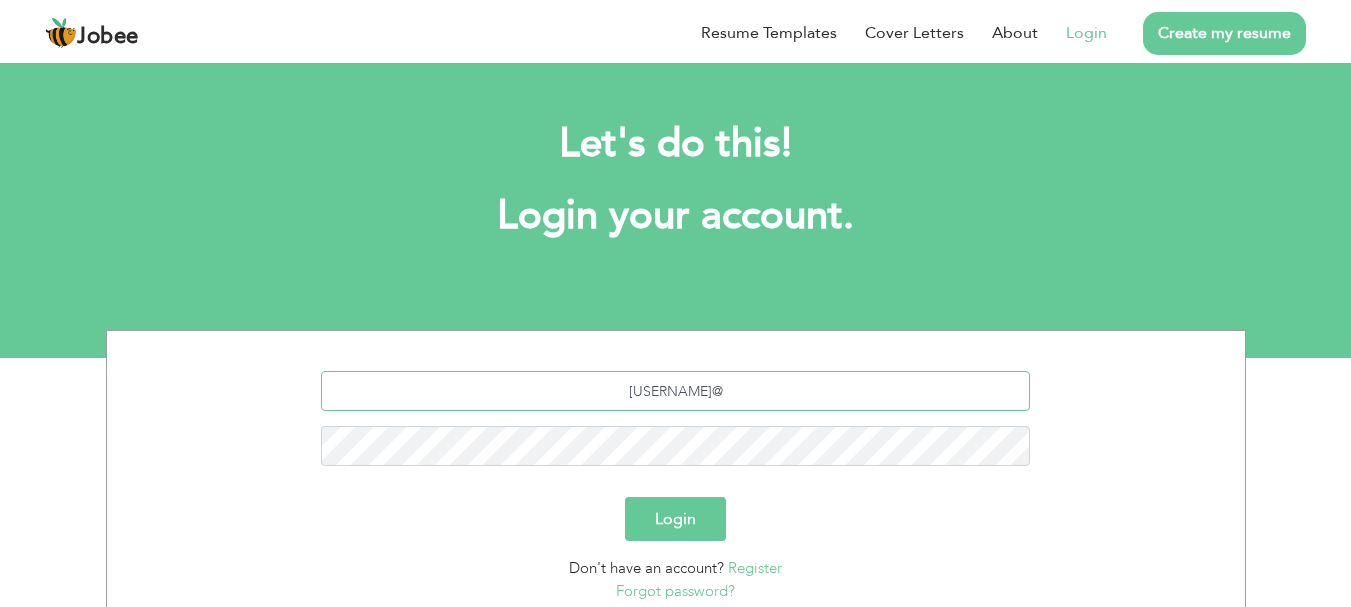 type on "ranataj0777@gmail.com" 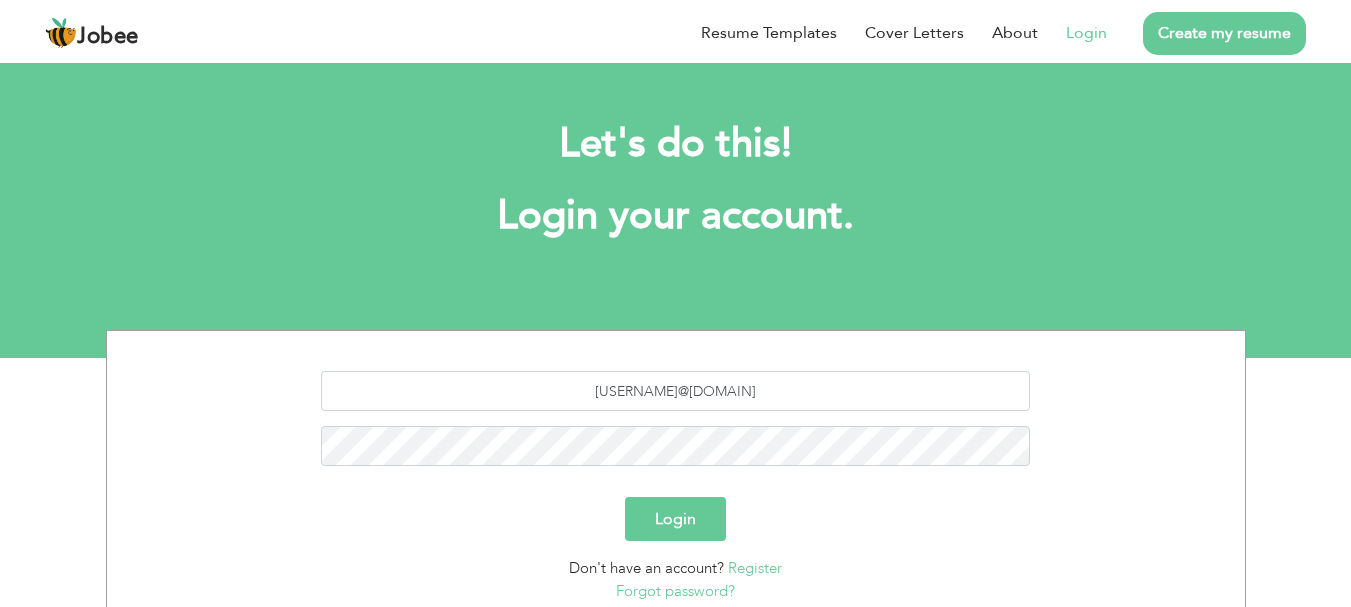 click on "[USERNAME]@[DOMAIN].com" at bounding box center [676, 426] 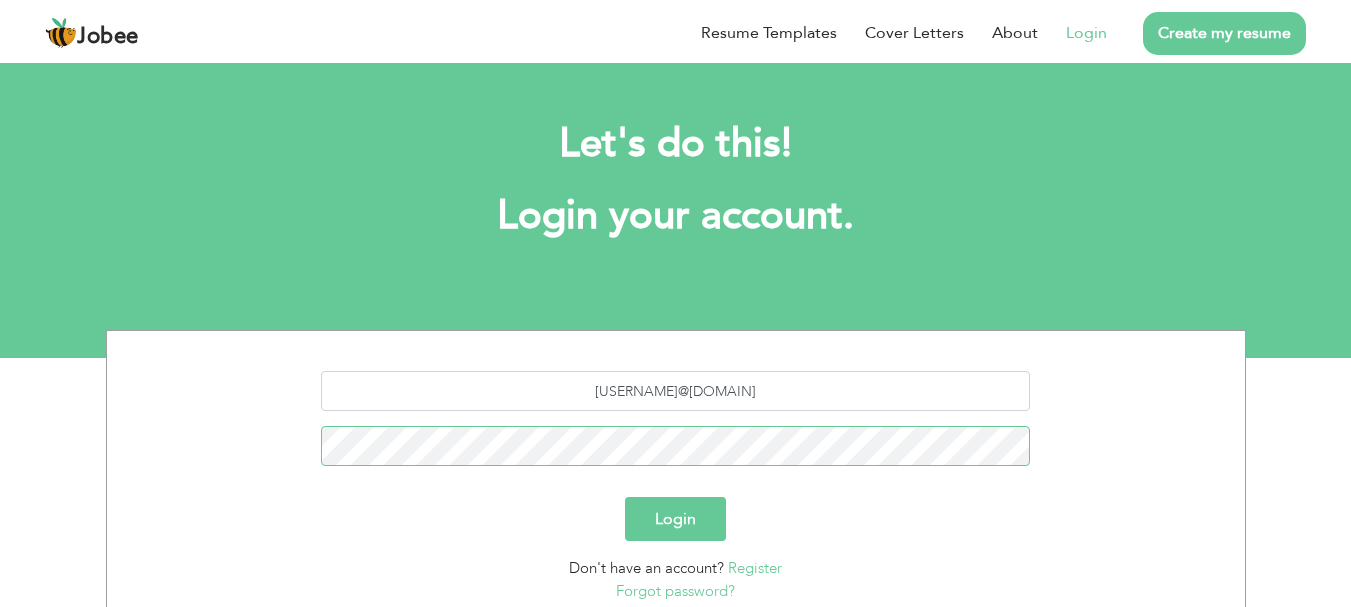 click on "Login" at bounding box center [675, 519] 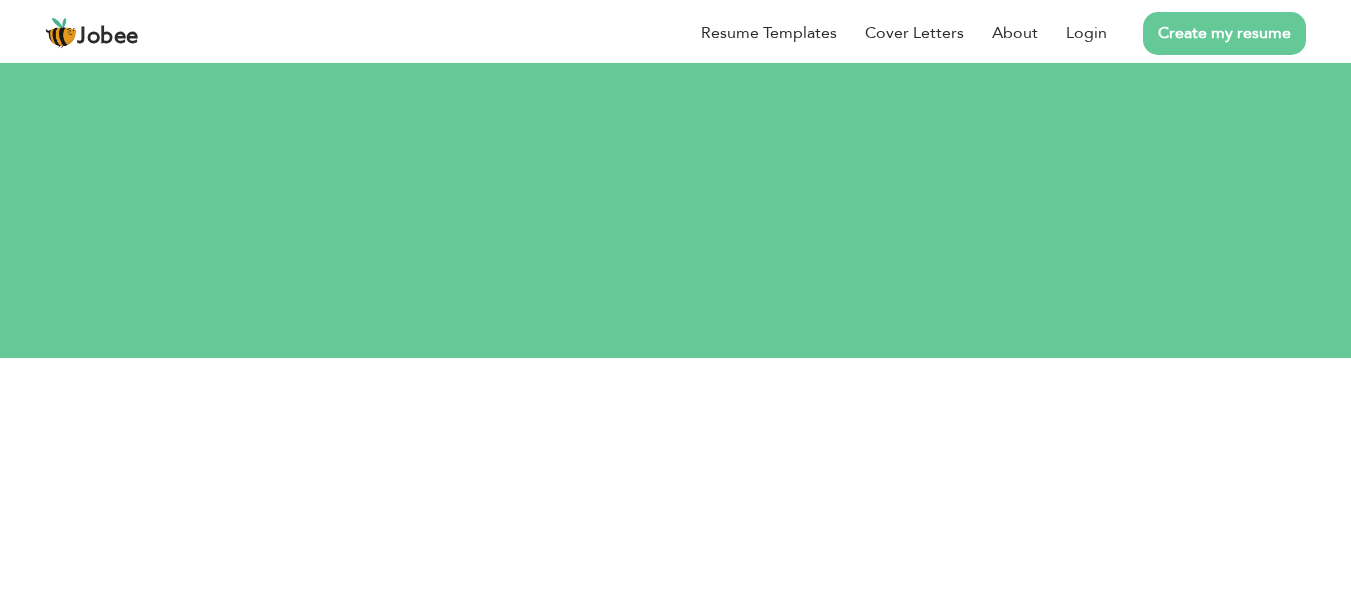 scroll, scrollTop: 0, scrollLeft: 0, axis: both 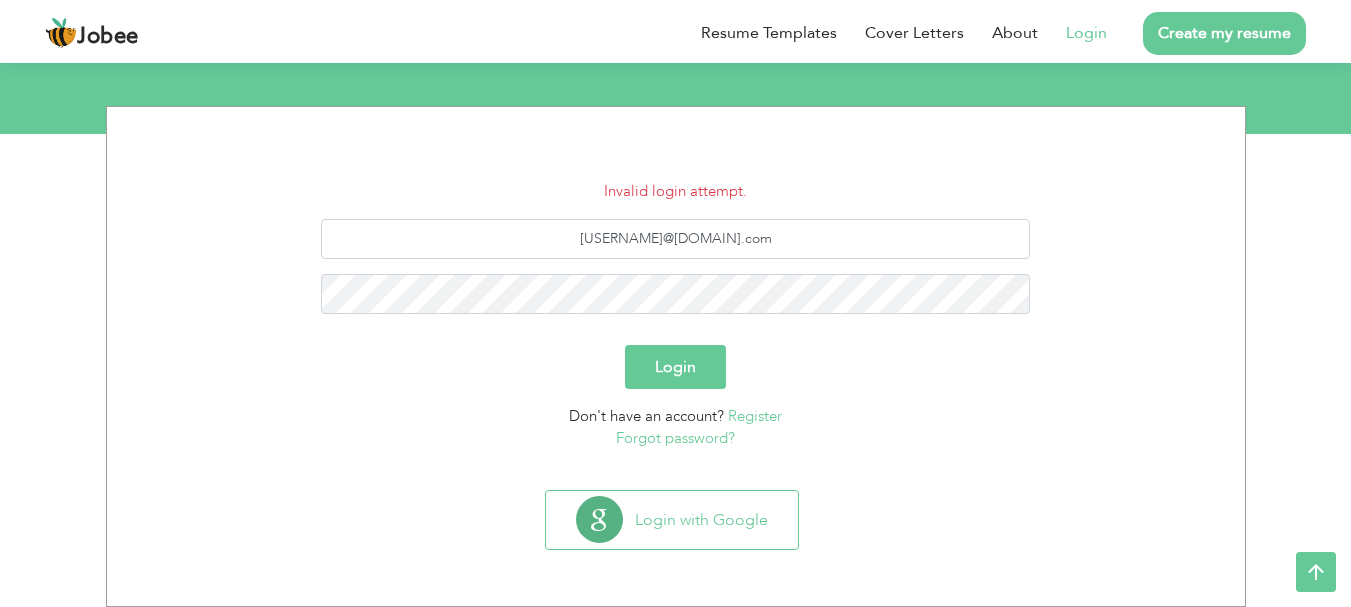click on "Forgot password?" at bounding box center (676, 438) 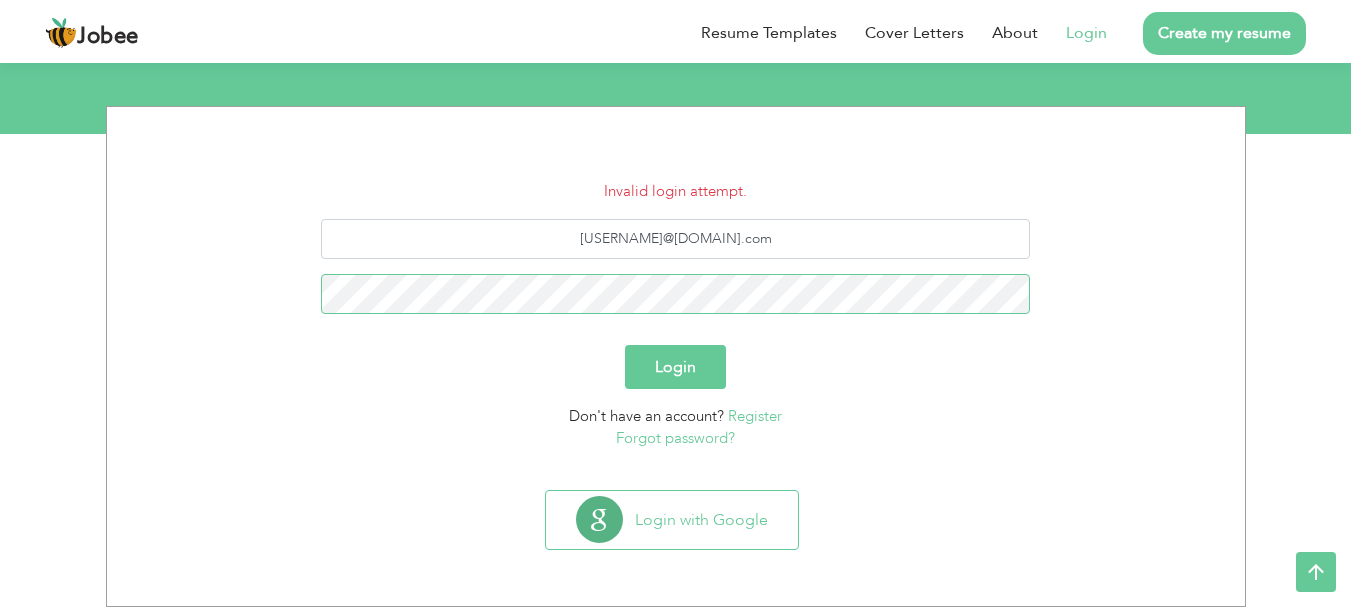 click on "Login" at bounding box center [675, 367] 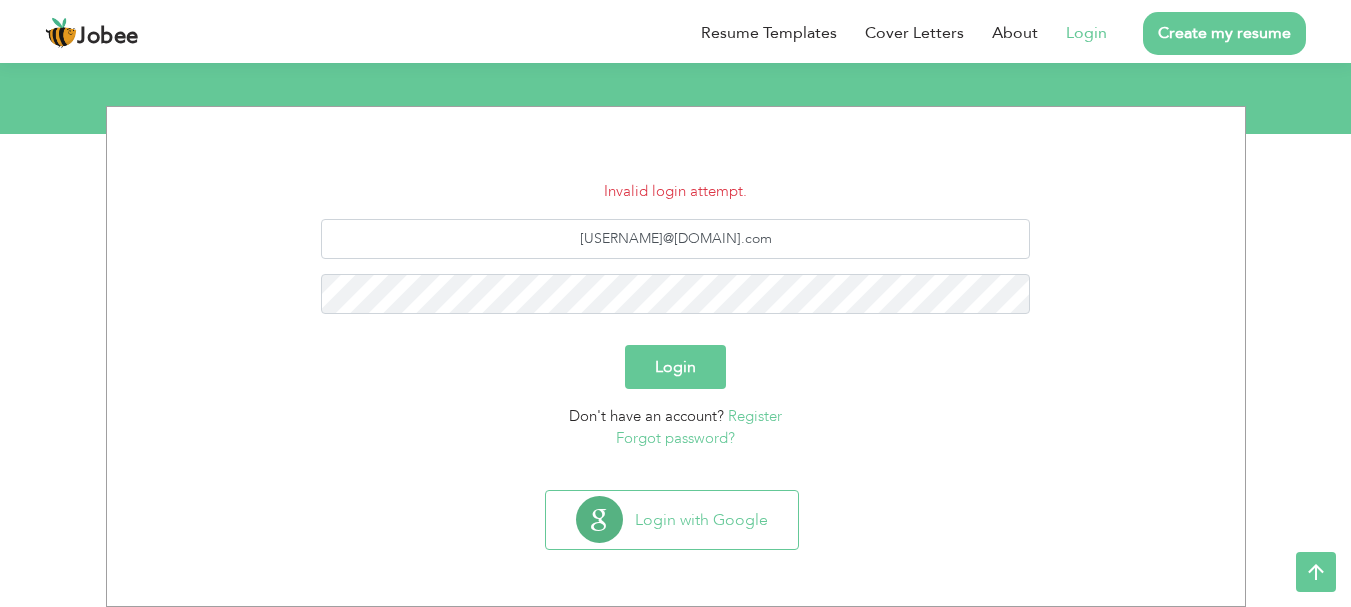 click on "Login" at bounding box center (675, 367) 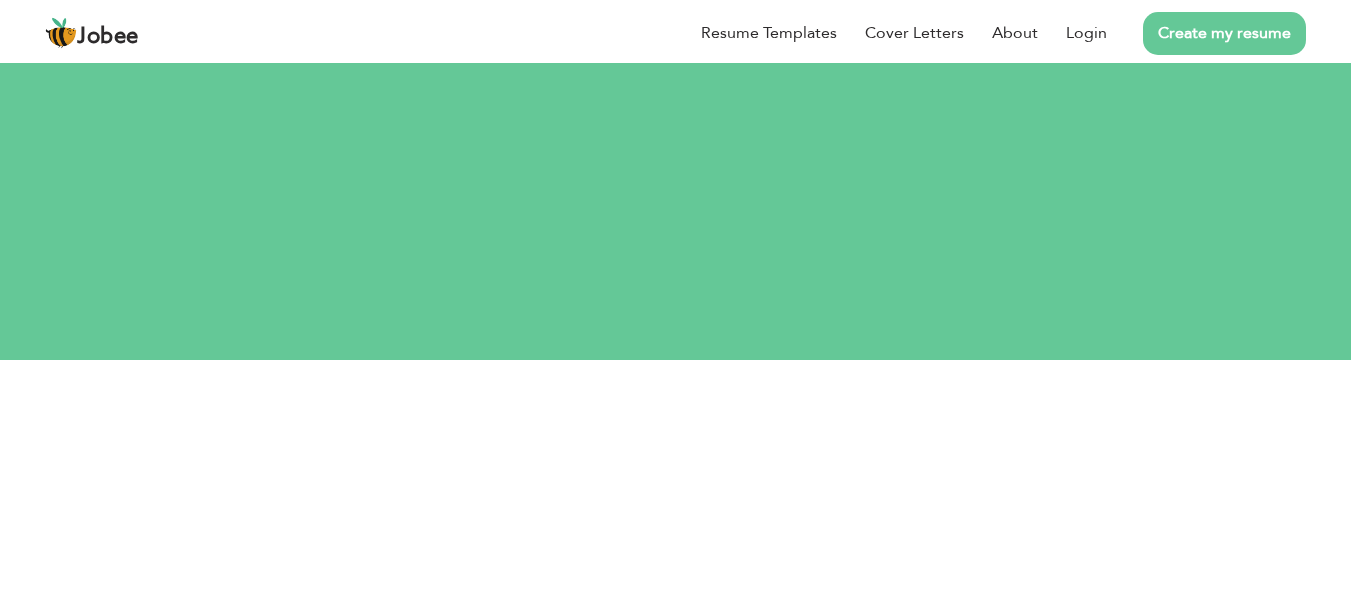 scroll, scrollTop: 0, scrollLeft: 0, axis: both 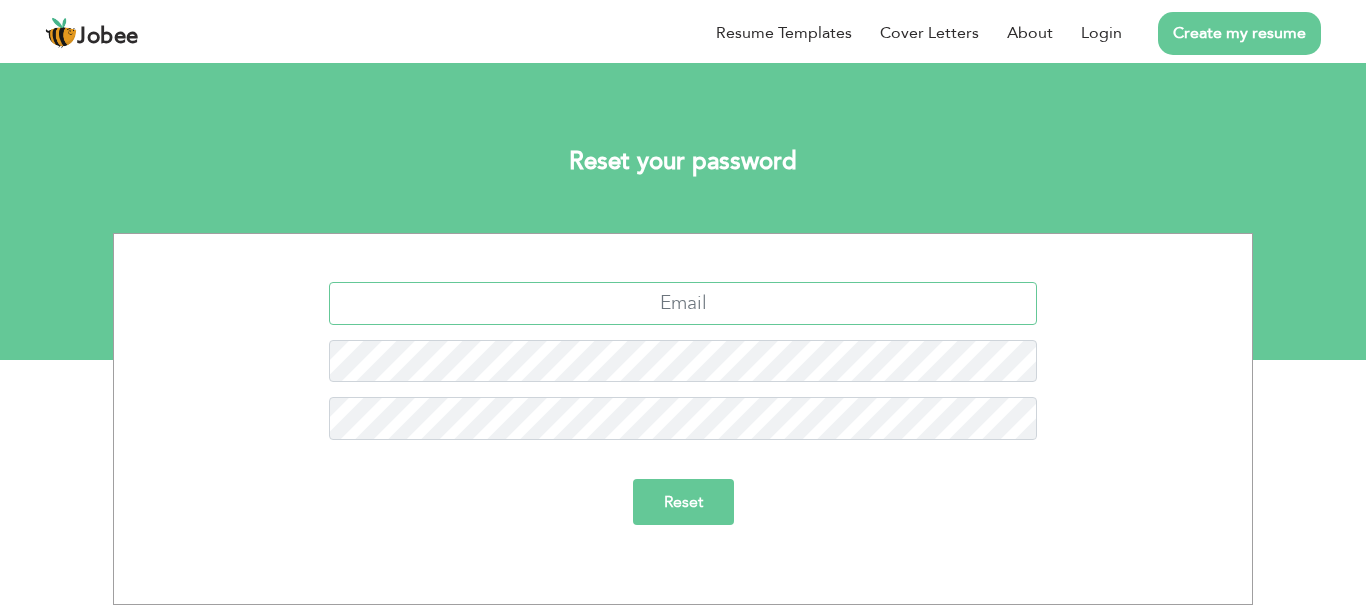 click at bounding box center [683, 303] 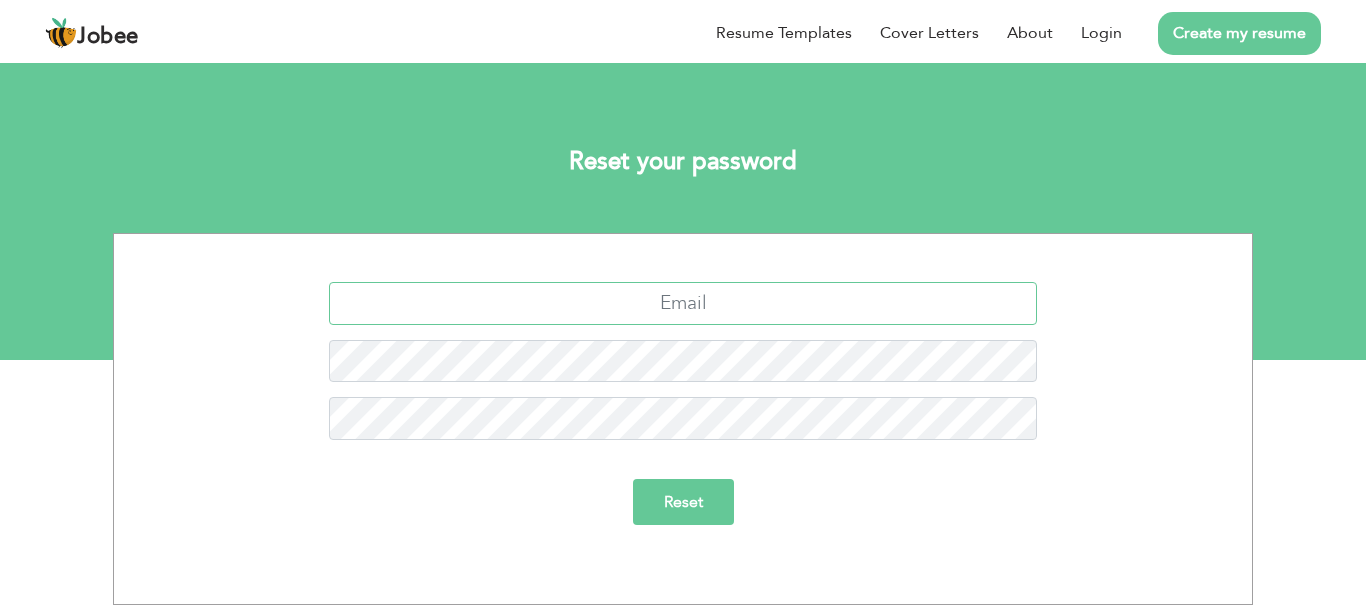 type on "[EMAIL]" 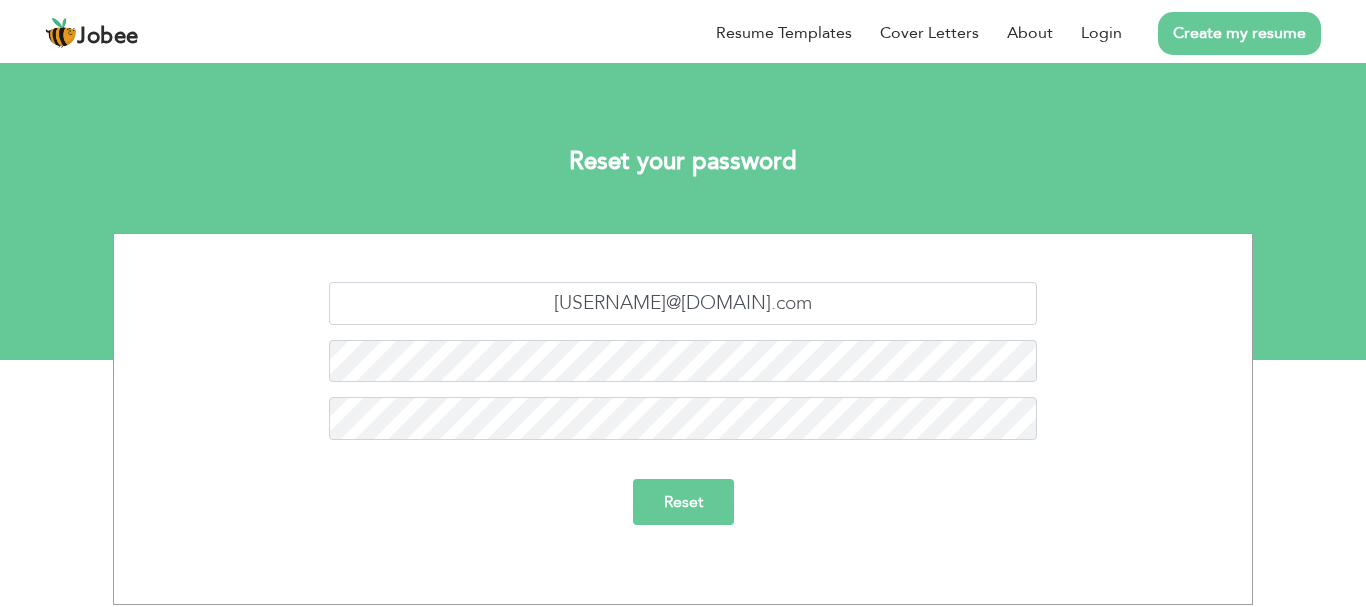 click on "Reset" at bounding box center [683, 502] 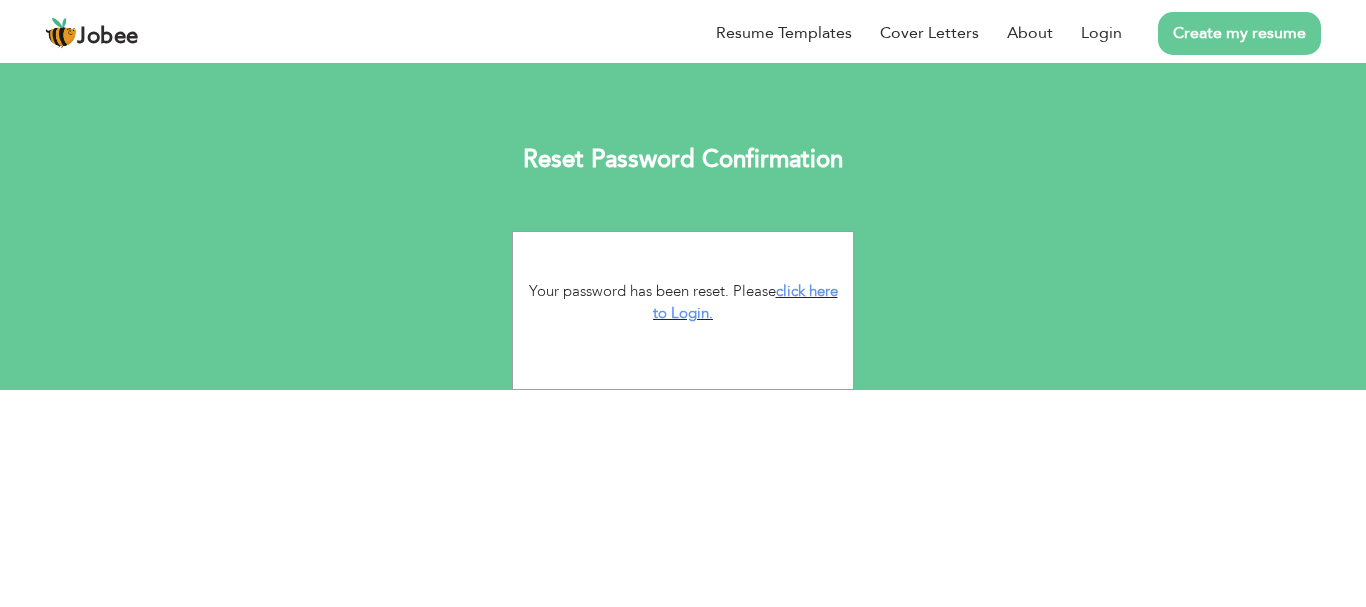 scroll, scrollTop: 0, scrollLeft: 0, axis: both 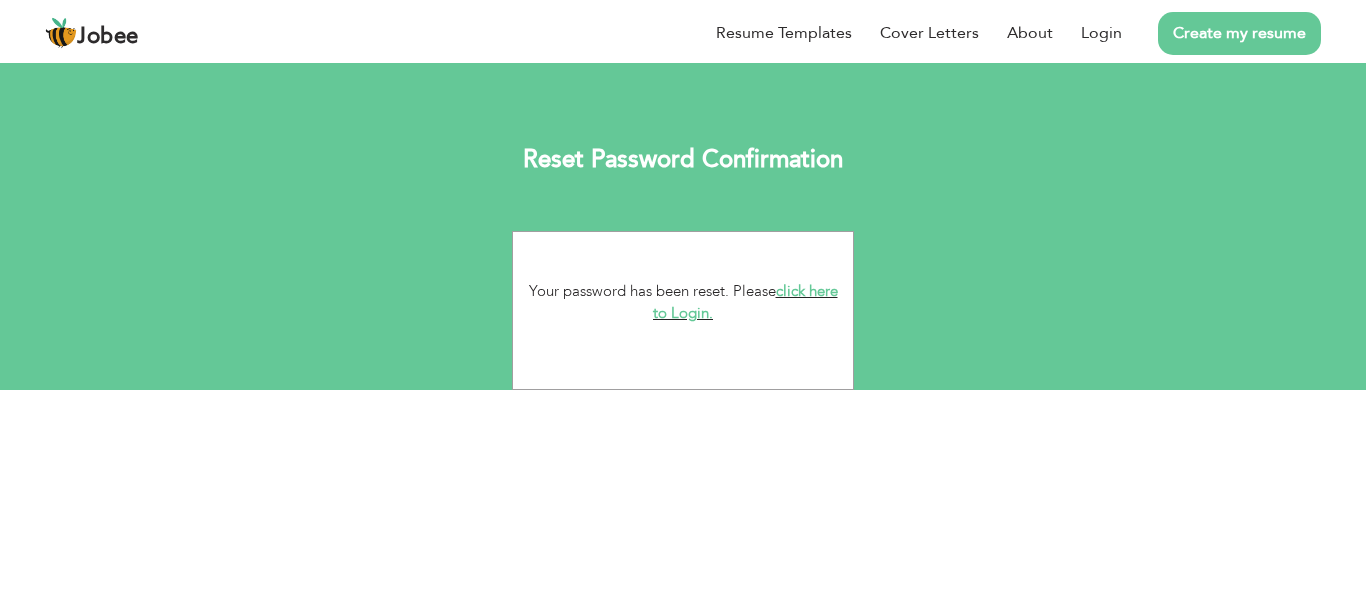 click on "click here to Login." at bounding box center (745, 302) 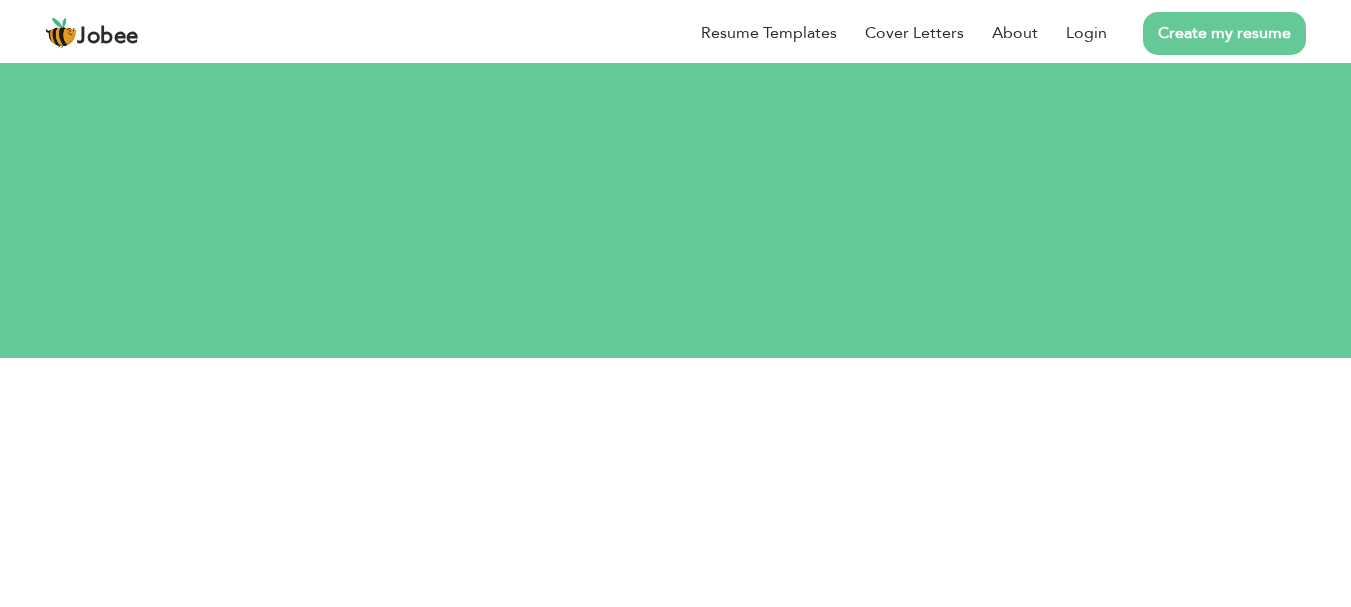 scroll, scrollTop: 0, scrollLeft: 0, axis: both 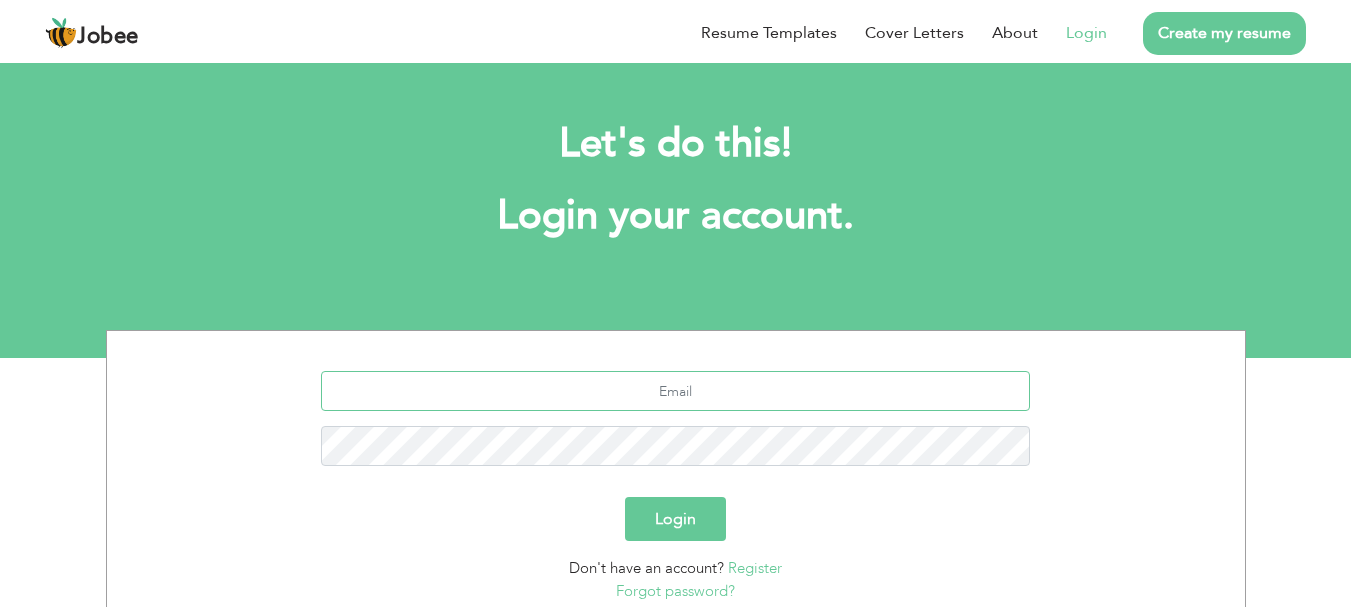 click at bounding box center (675, 391) 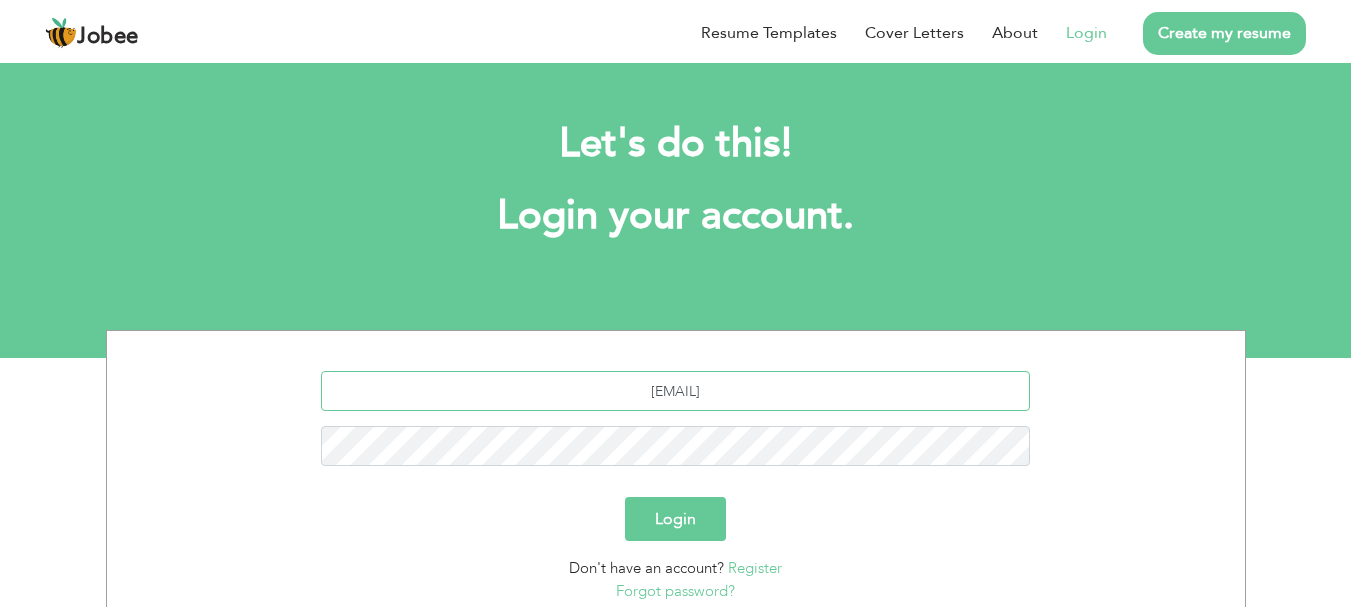 type on "mubeenrajpoot331@gmail.com" 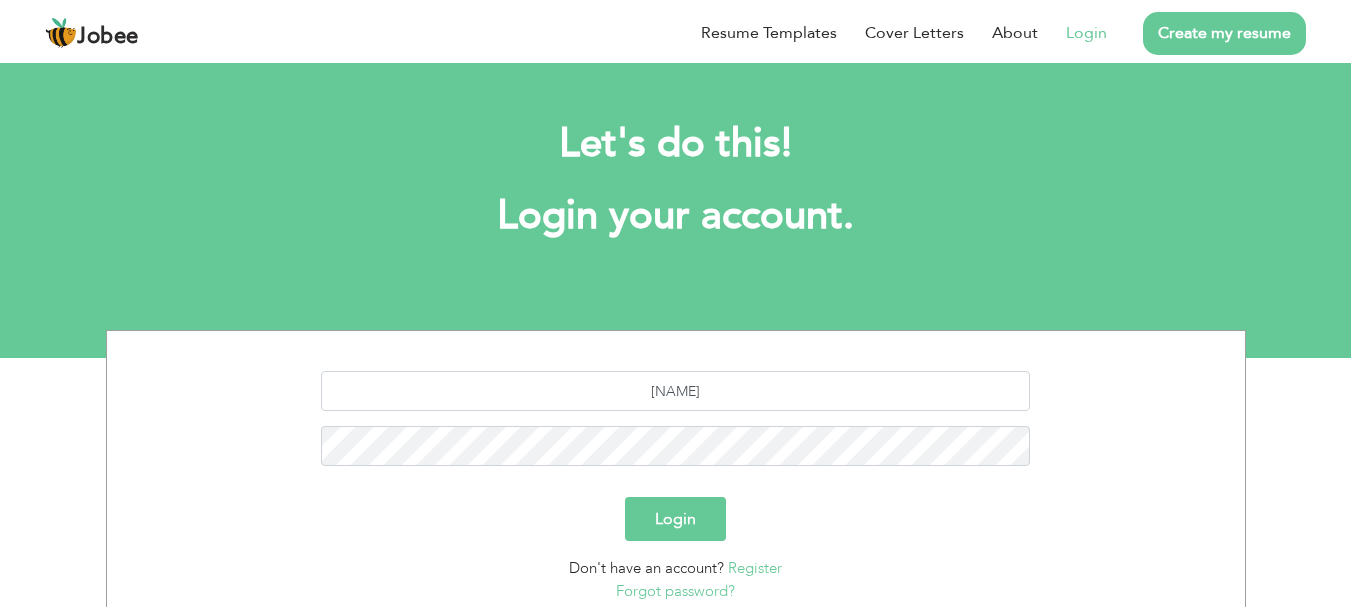 type on "[USERNAME]@[DOMAIN].com" 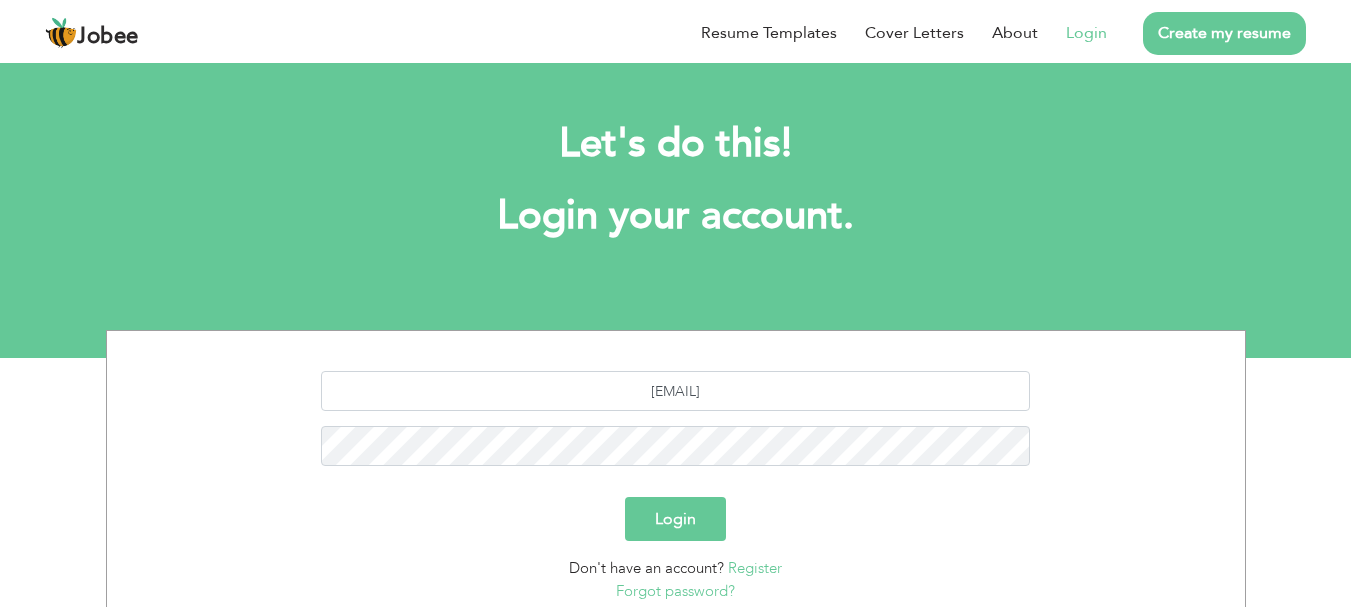 click on "Login" at bounding box center (675, 519) 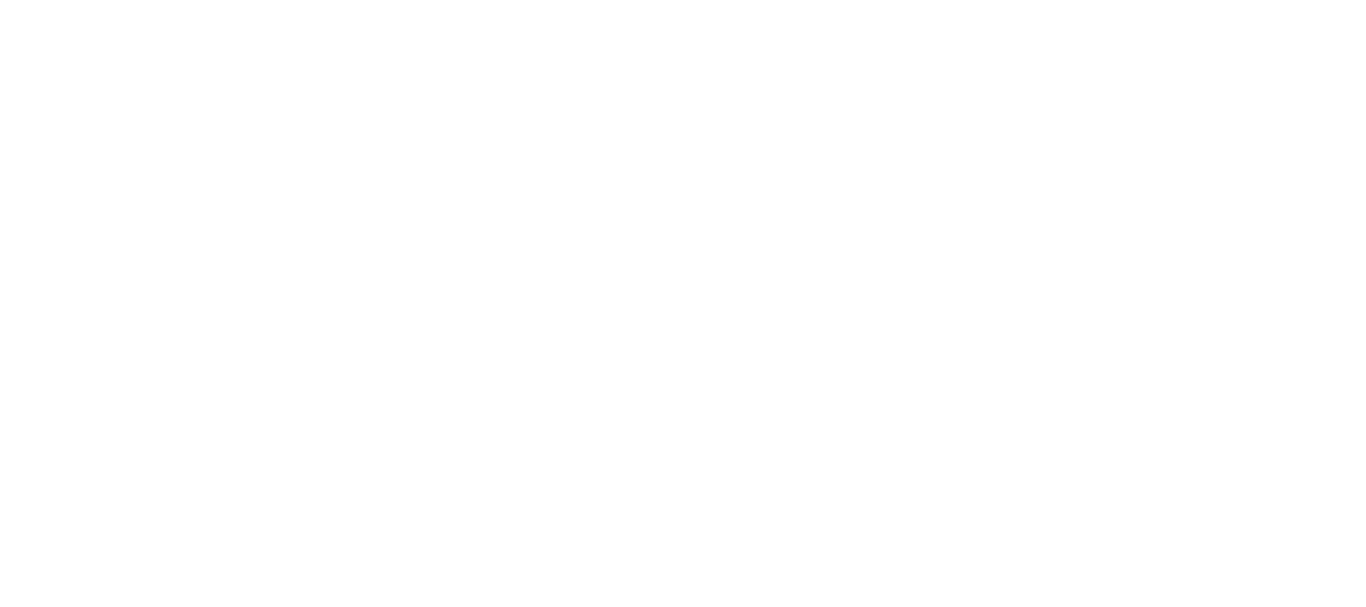 scroll, scrollTop: 0, scrollLeft: 0, axis: both 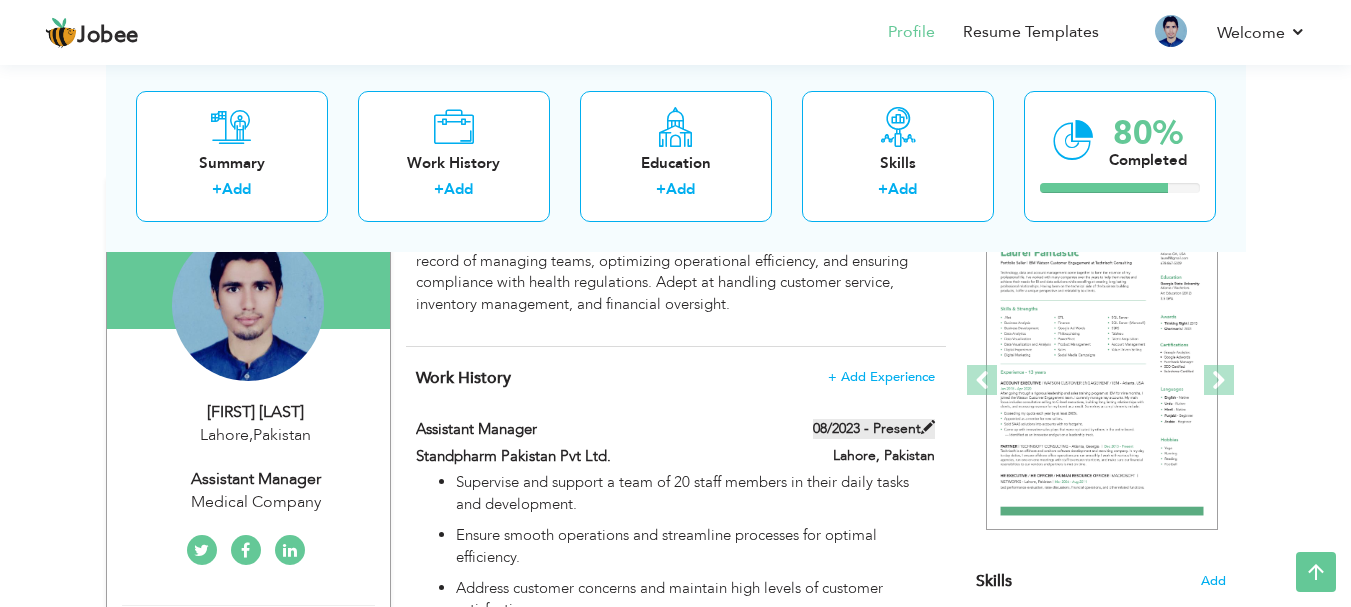 click at bounding box center (928, 427) 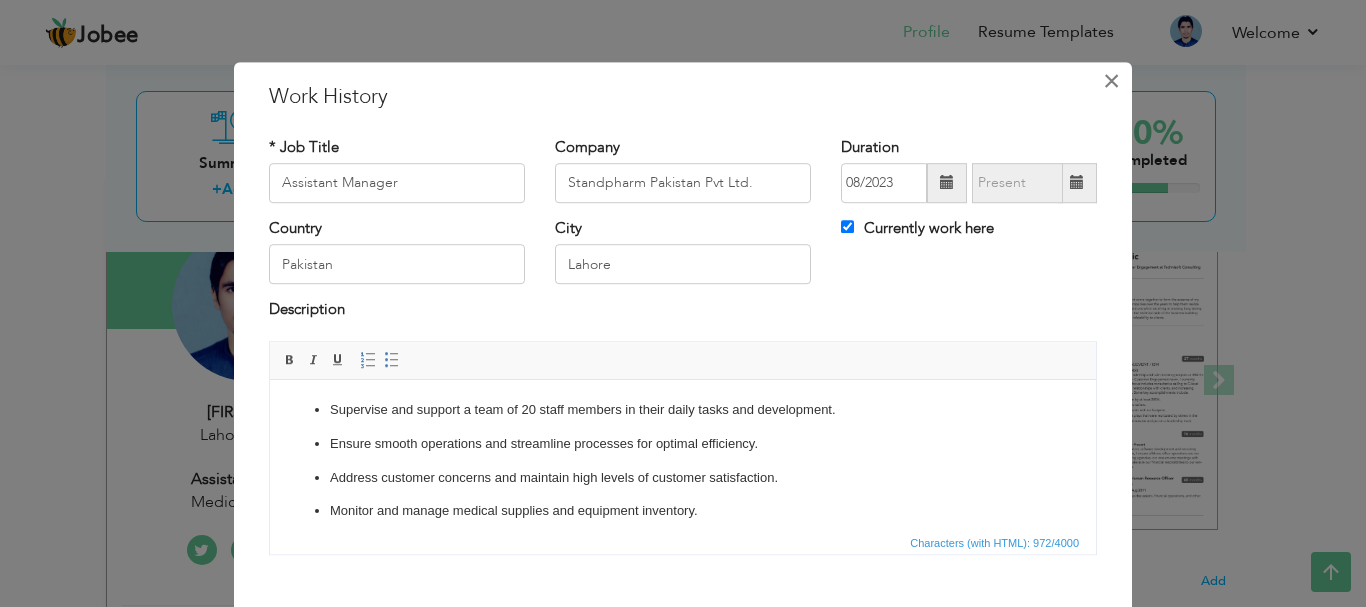 click on "×" at bounding box center (1111, 81) 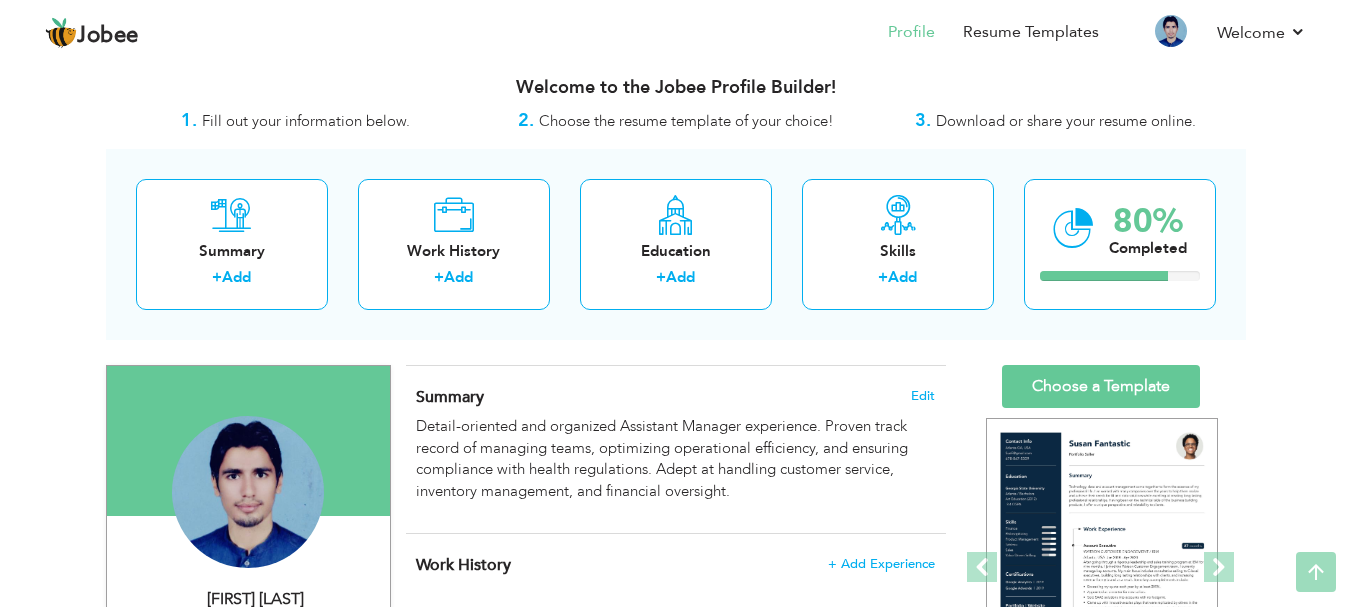 scroll, scrollTop: 0, scrollLeft: 0, axis: both 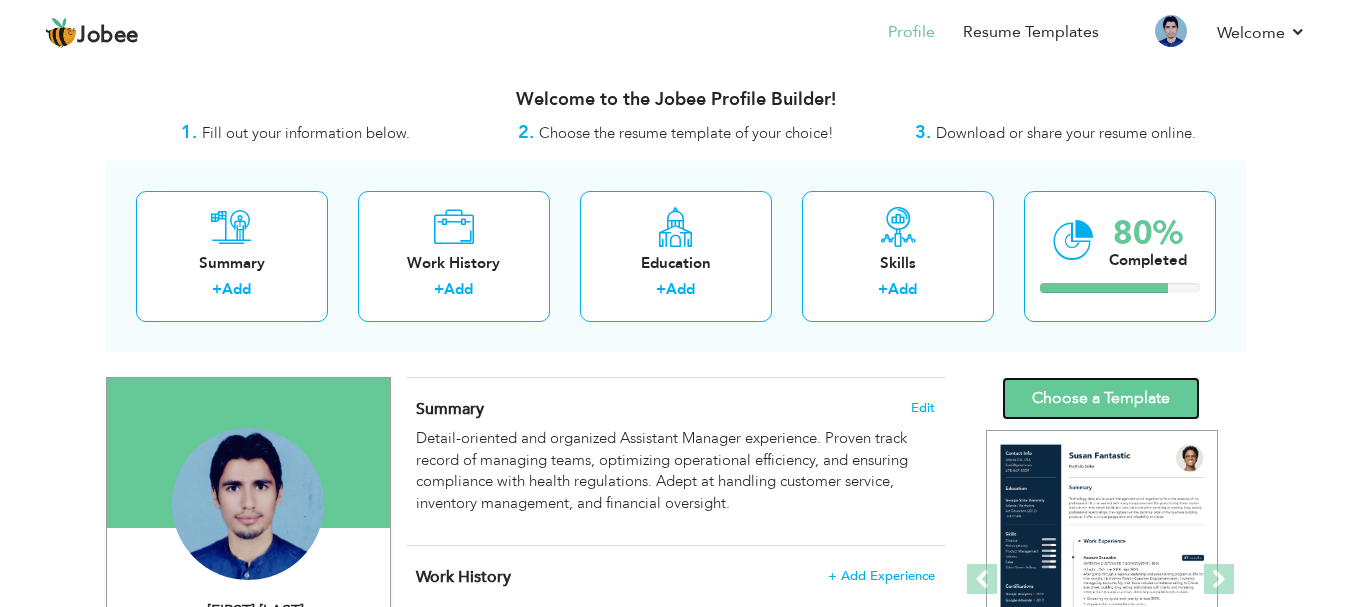 click on "Choose a Template" at bounding box center [1101, 398] 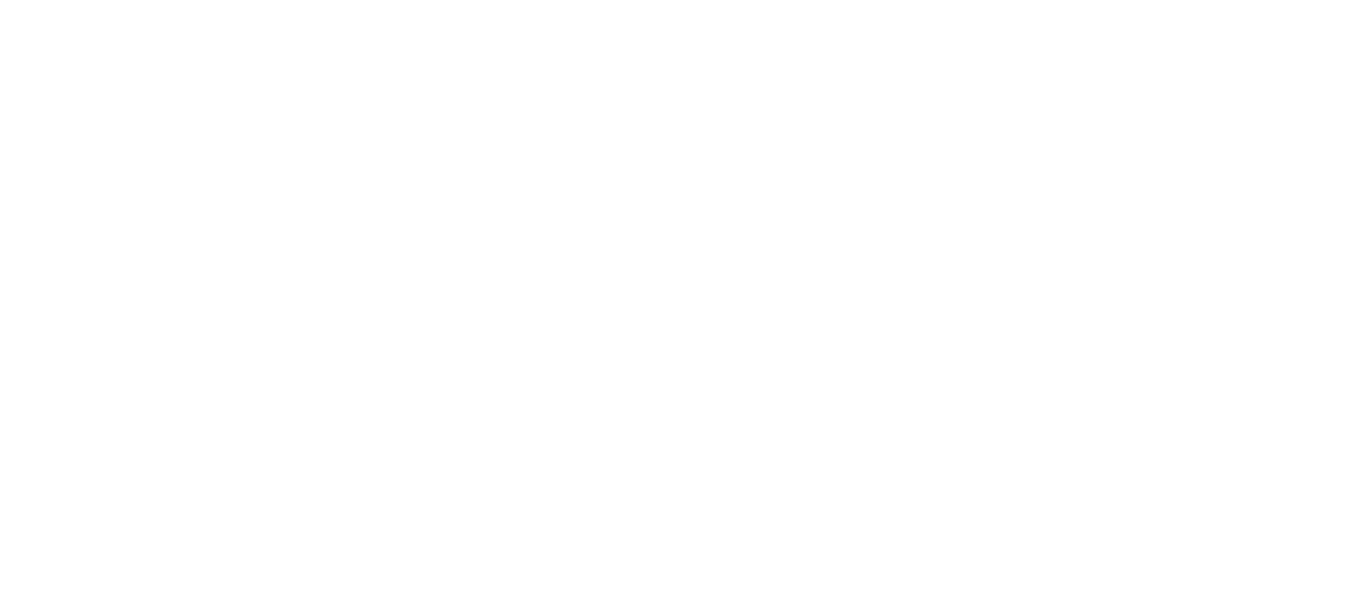 scroll, scrollTop: 0, scrollLeft: 0, axis: both 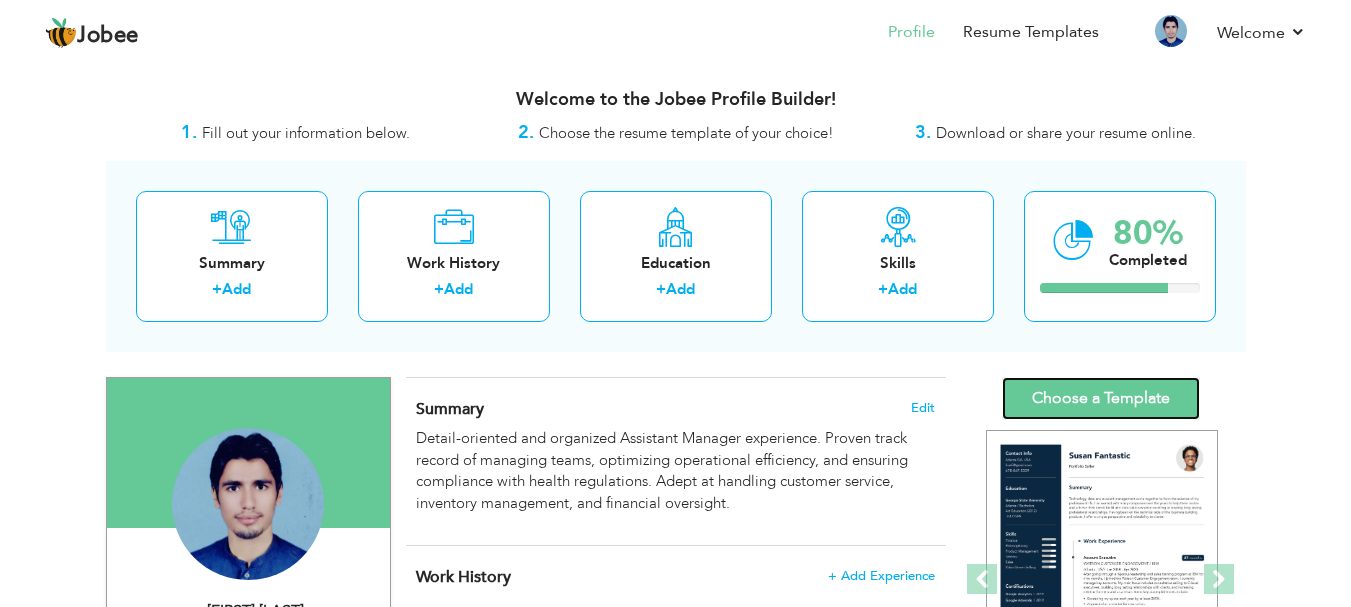 click on "Choose a Template" at bounding box center [1101, 398] 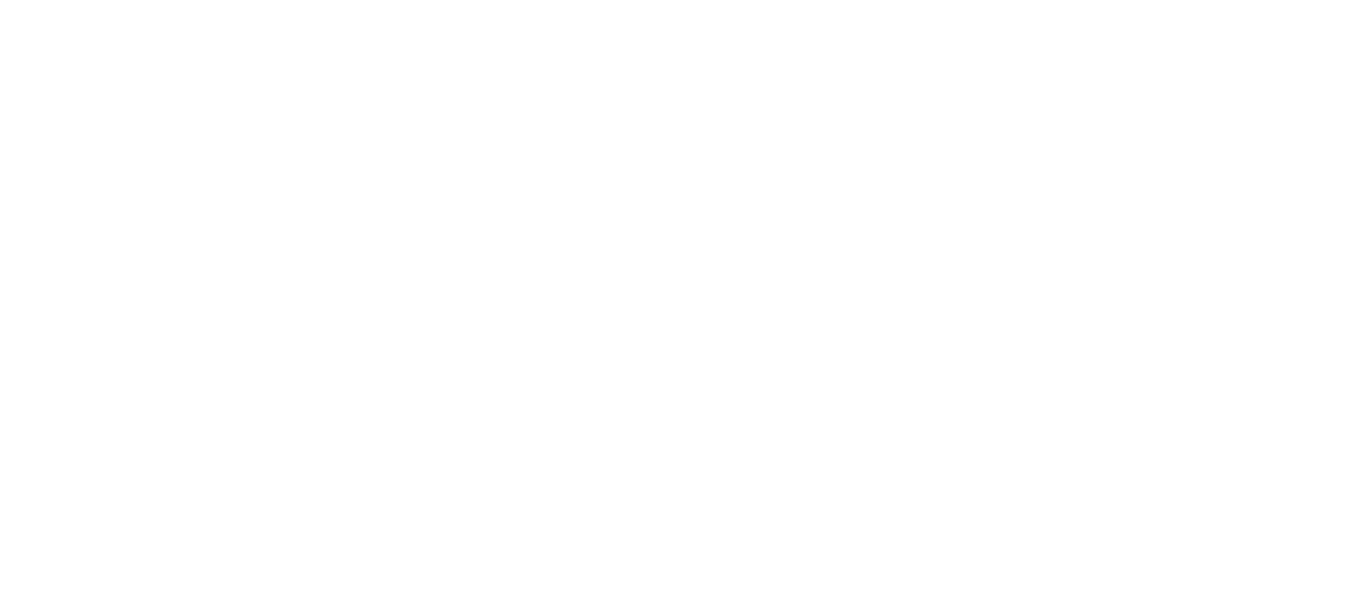 scroll, scrollTop: 0, scrollLeft: 0, axis: both 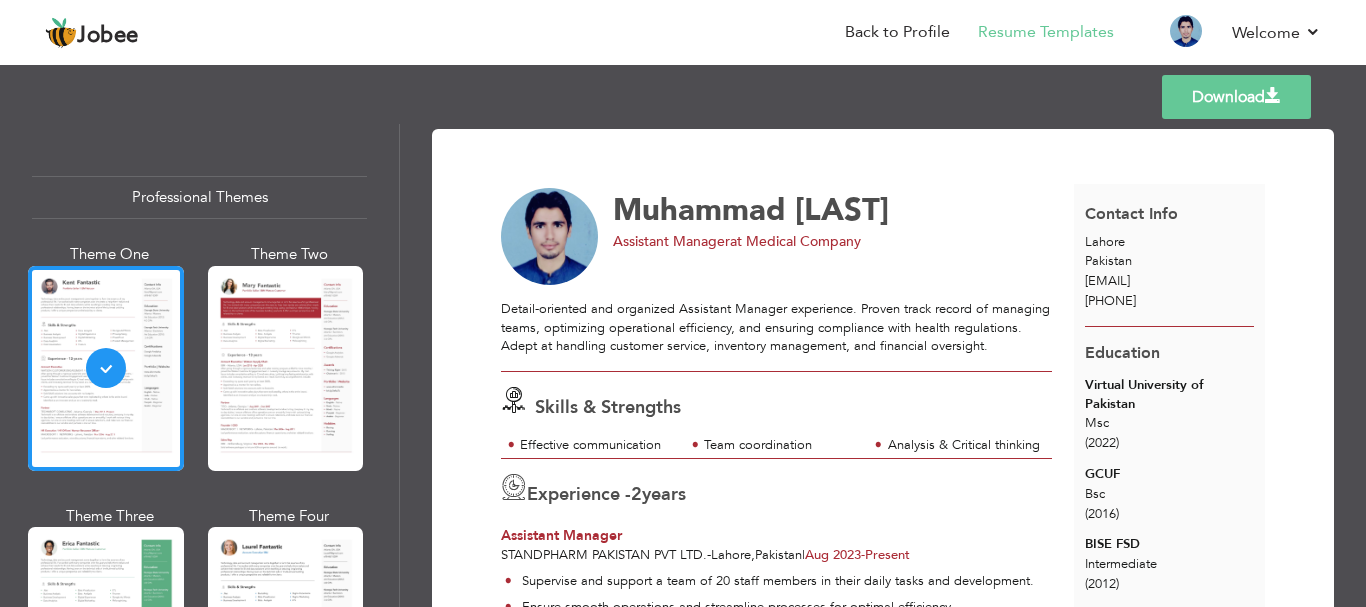 click on "[FIRST] [LAST]
Assistant Manager  at Medical Company
Detail-oriented and organized Assistant Manager experience. Proven track record of managing teams, optimizing operational efficiency, and ensuring compliance with health regulations. Adept at handling customer service, inventory management, and financial oversight." at bounding box center [787, 776] 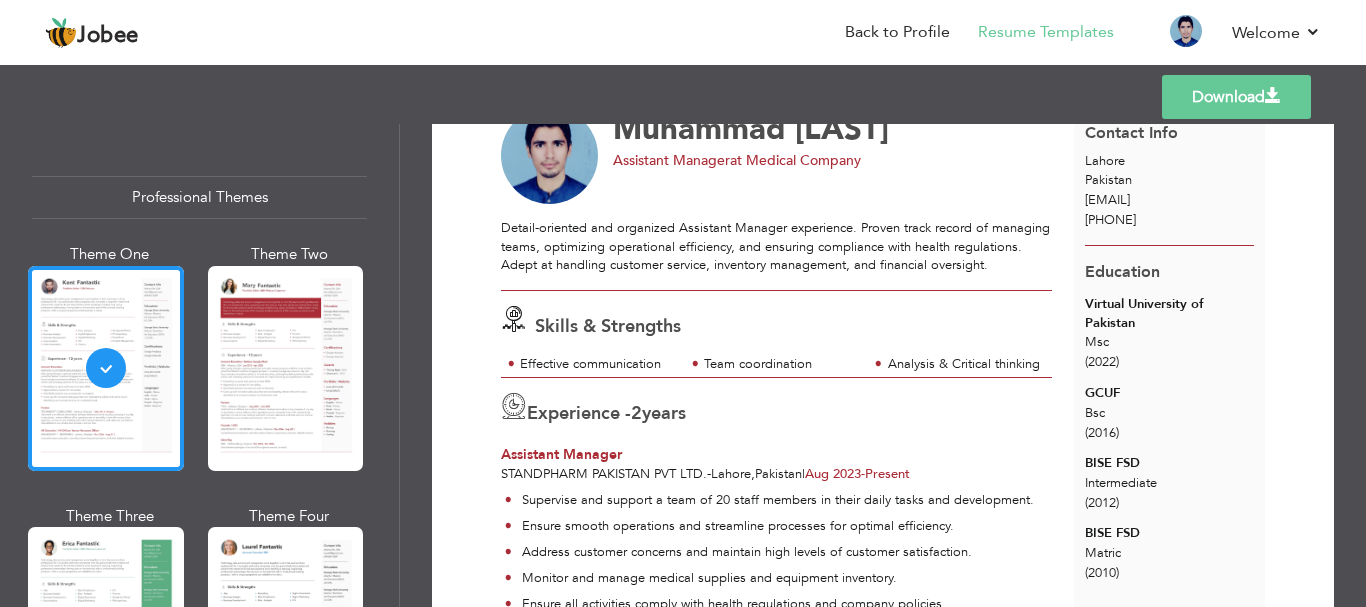 scroll, scrollTop: 0, scrollLeft: 0, axis: both 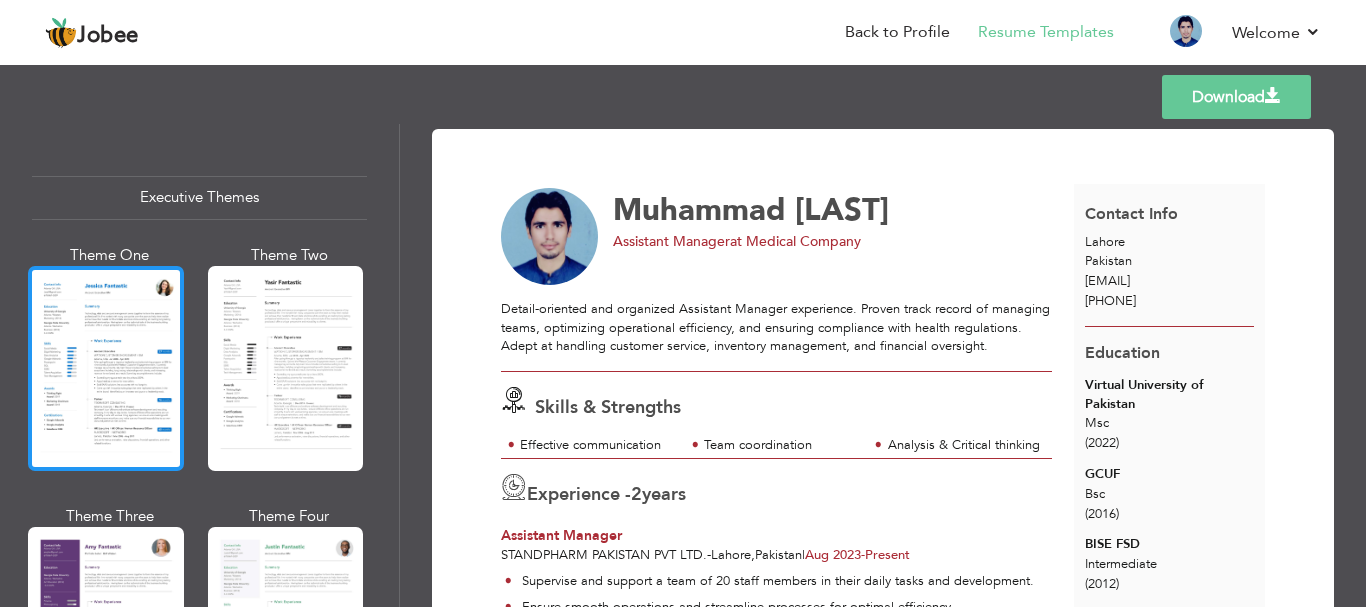 click at bounding box center (106, 368) 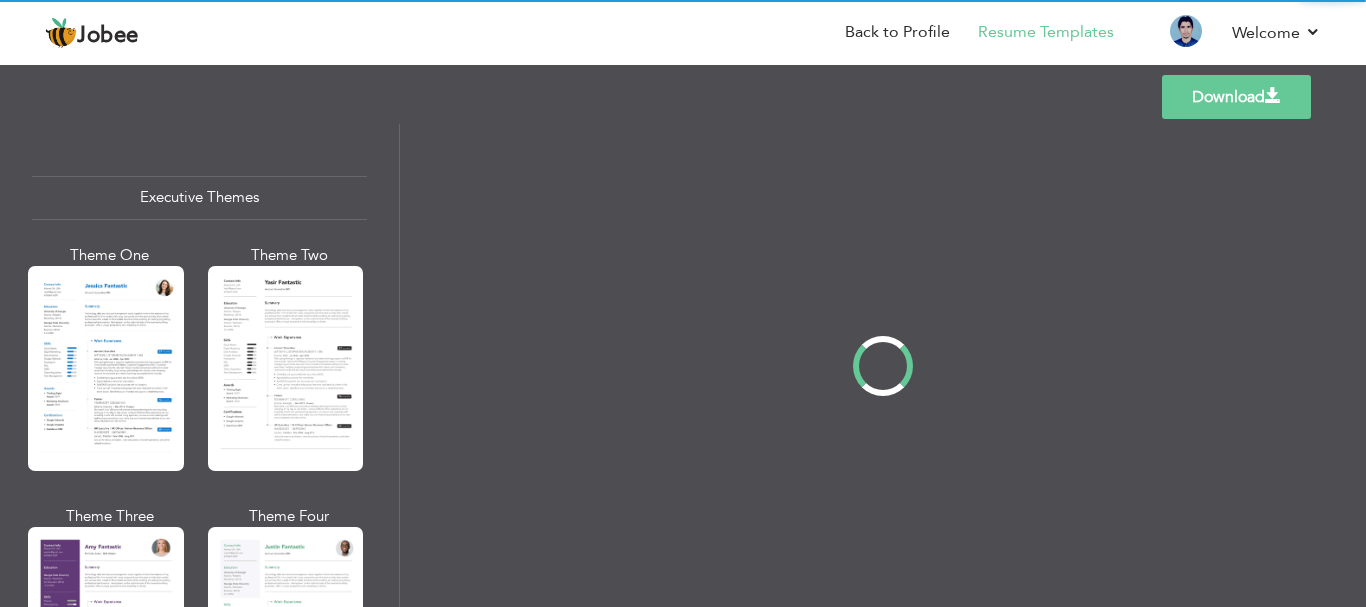 scroll, scrollTop: 1466, scrollLeft: 0, axis: vertical 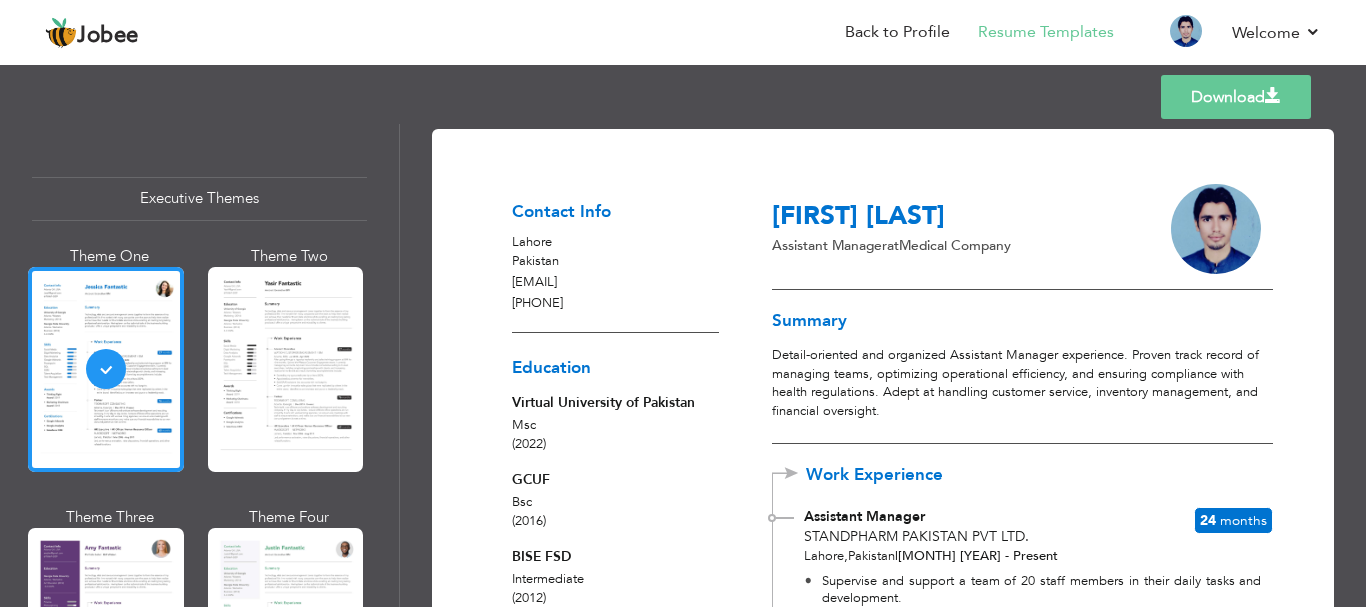 click on "Download" at bounding box center [1236, 97] 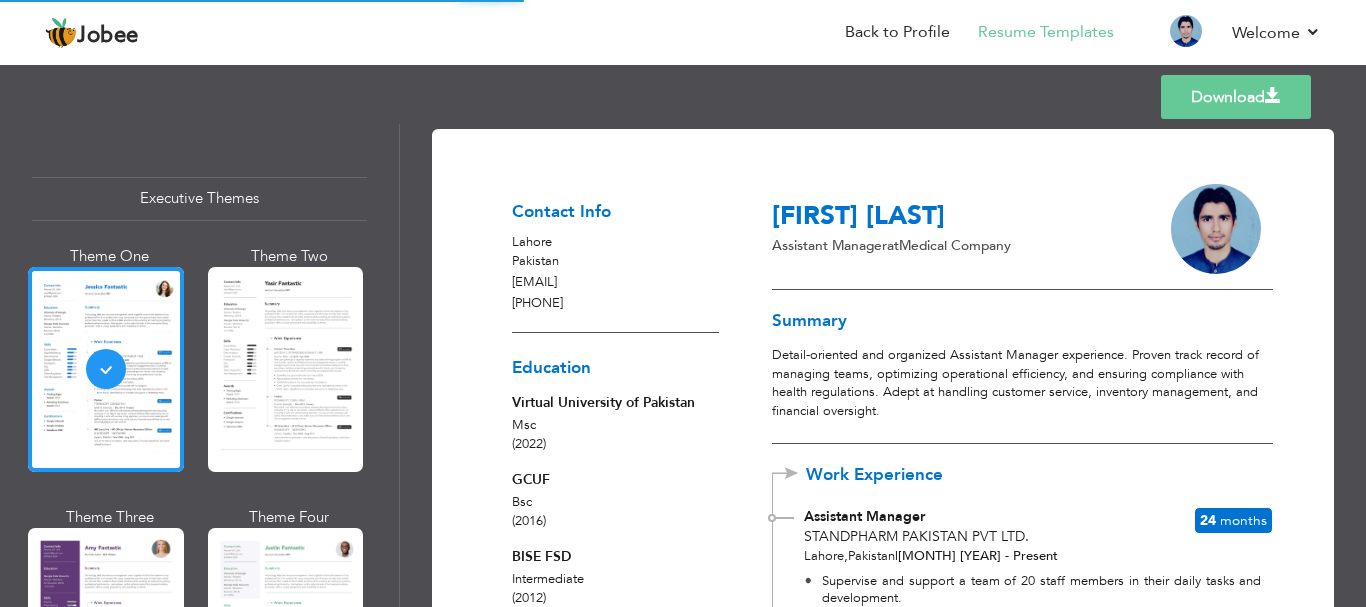 click on "Work Experience
Assistant Manager
Standpharm Pakistan Pvt Ltd.
[CITY] ,  [COUNTRY]   |   [MONTH] [YEAR] - Present
24   Months
Supervise and support a team of 20 staff members in their daily tasks and development." at bounding box center [1022, 653] 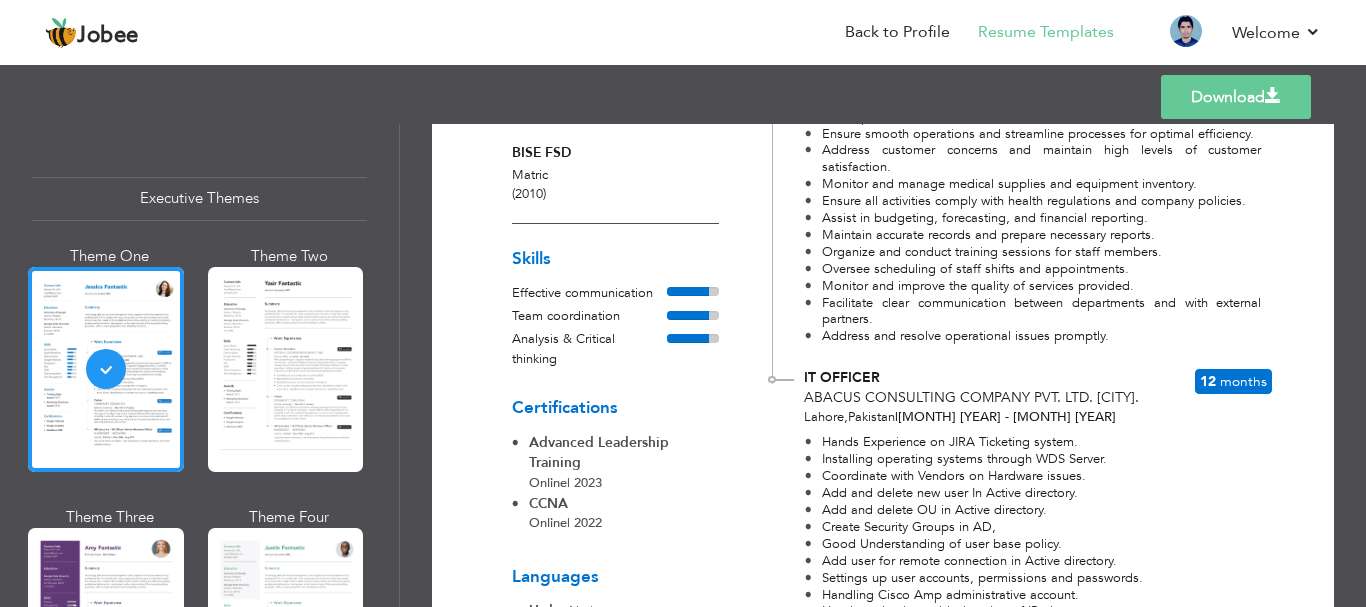 scroll, scrollTop: 483, scrollLeft: 0, axis: vertical 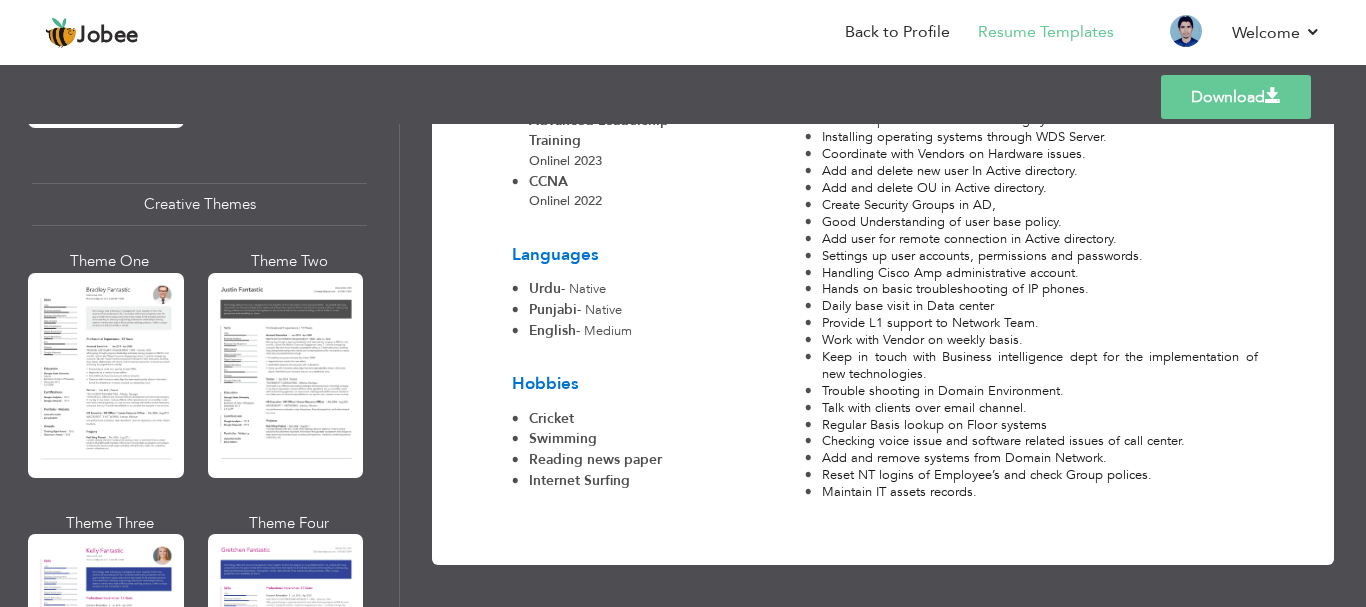 click on "Download" at bounding box center (1236, 97) 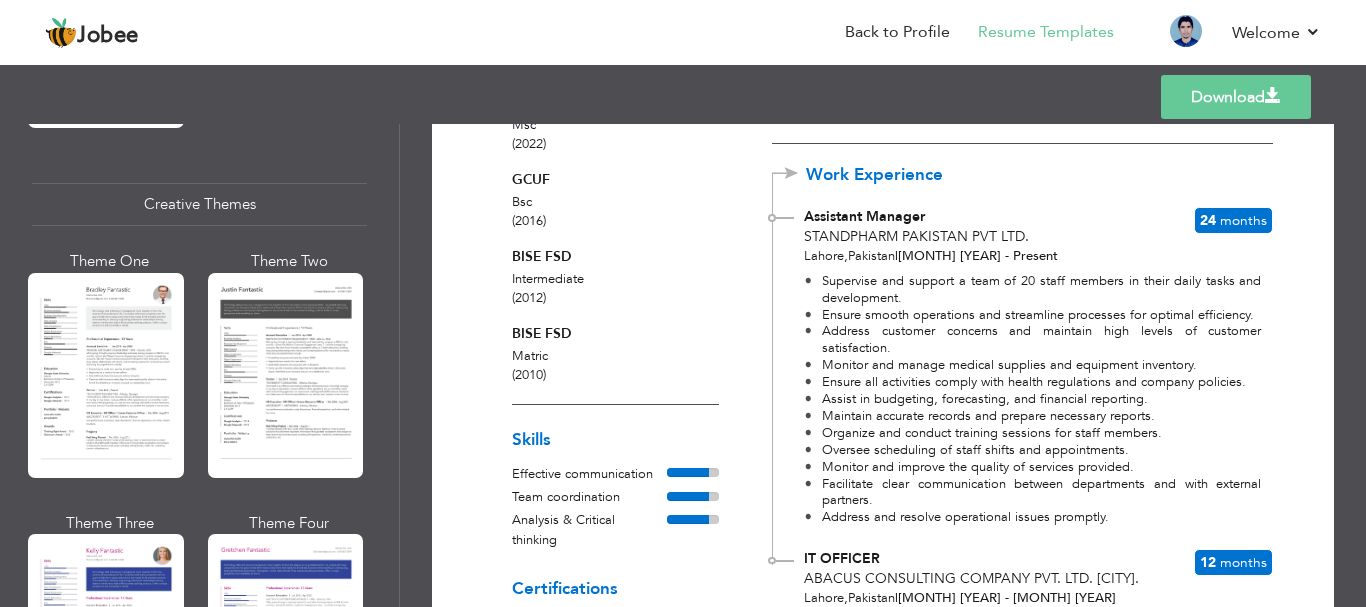 scroll, scrollTop: 0, scrollLeft: 0, axis: both 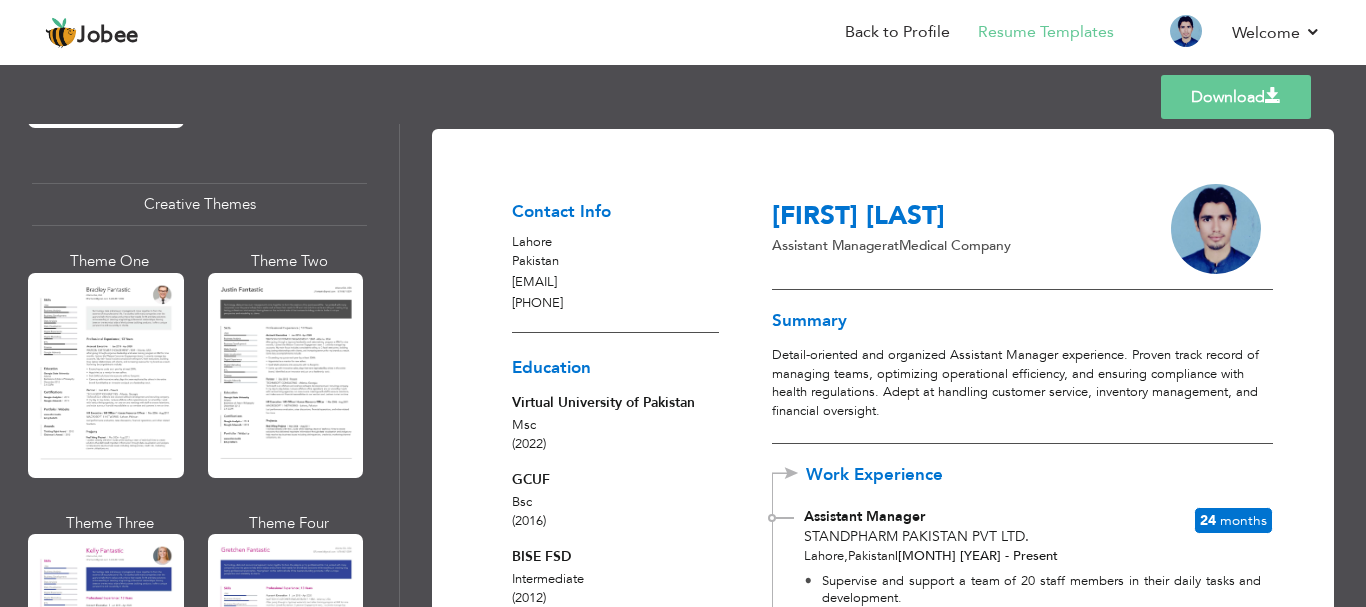 click on "Download" at bounding box center [1236, 97] 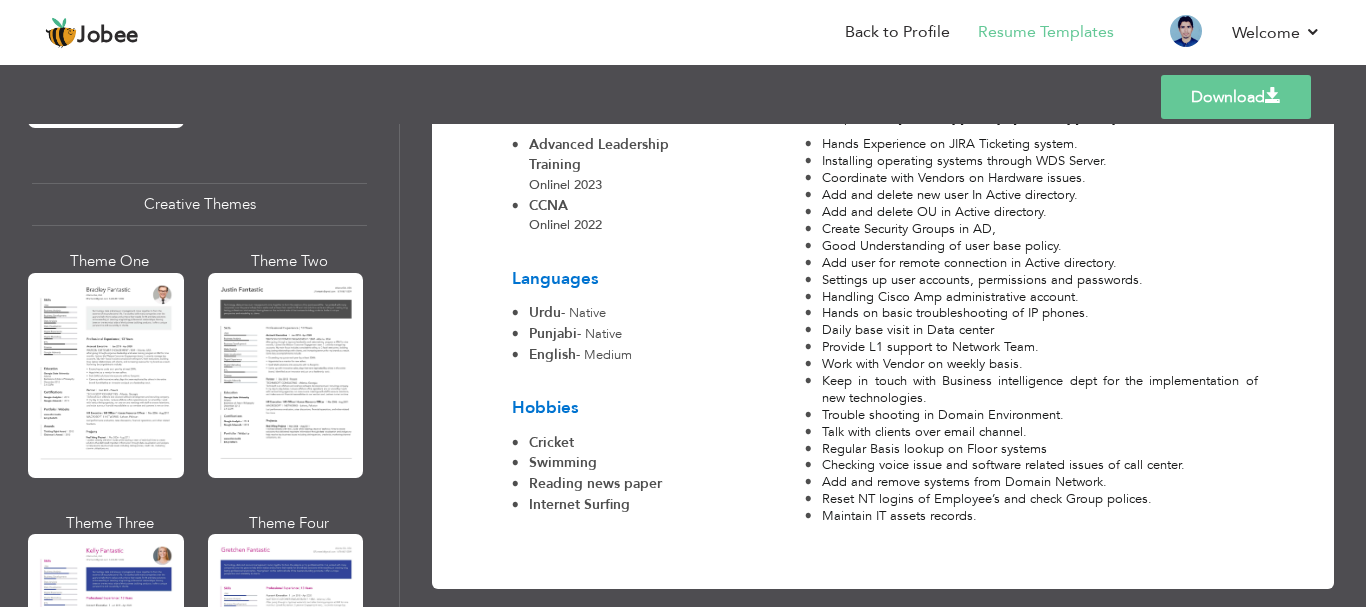 scroll, scrollTop: 803, scrollLeft: 0, axis: vertical 